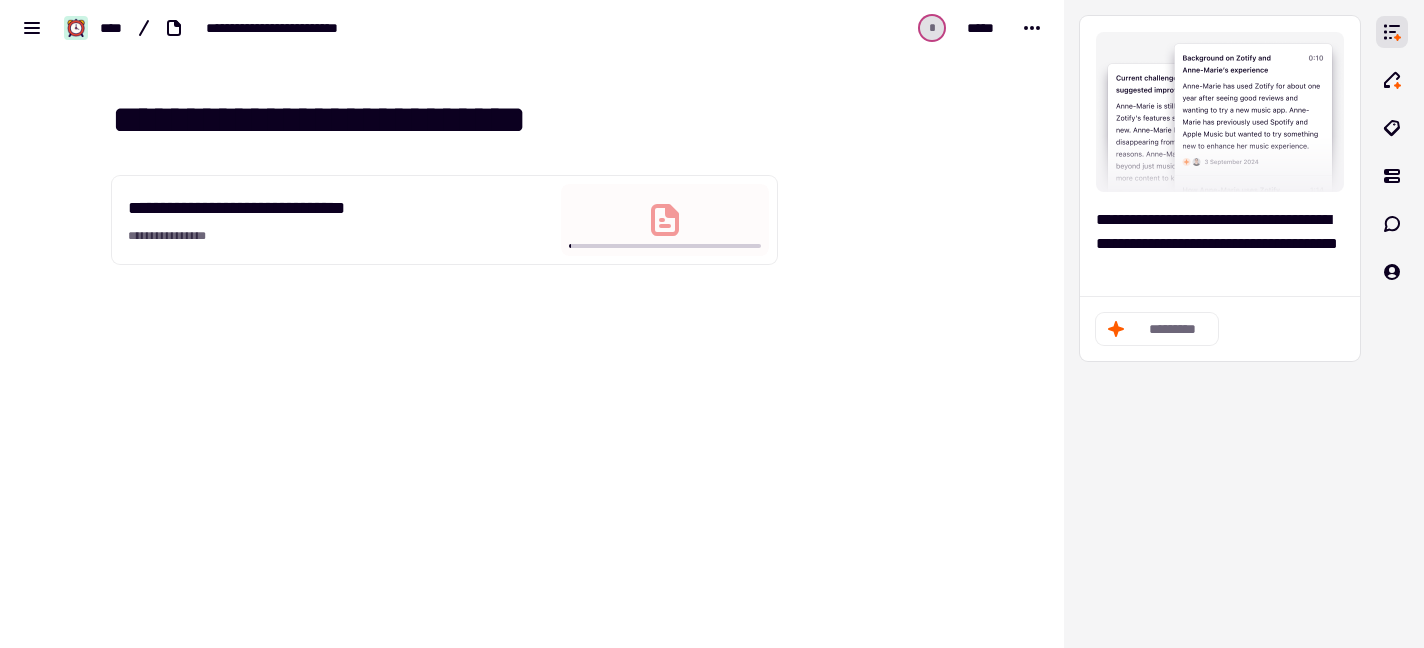 scroll, scrollTop: 0, scrollLeft: 0, axis: both 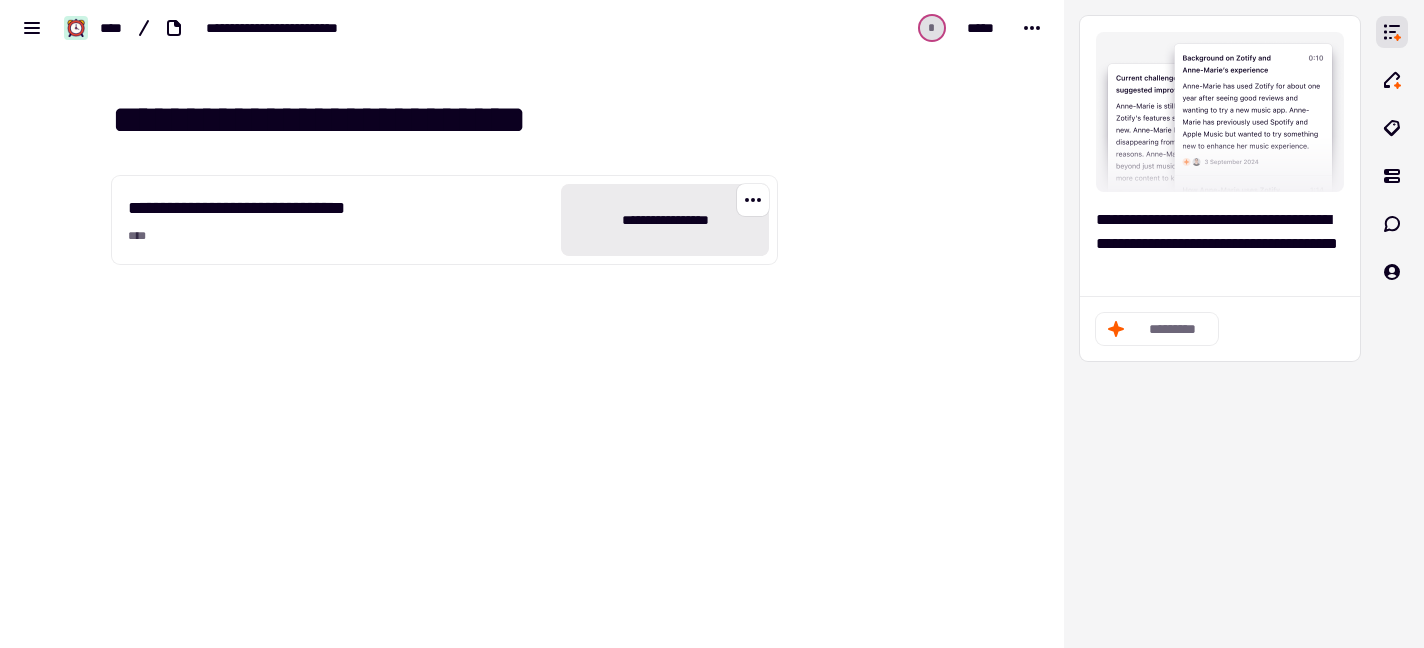 click on "**********" at bounding box center (665, 220) 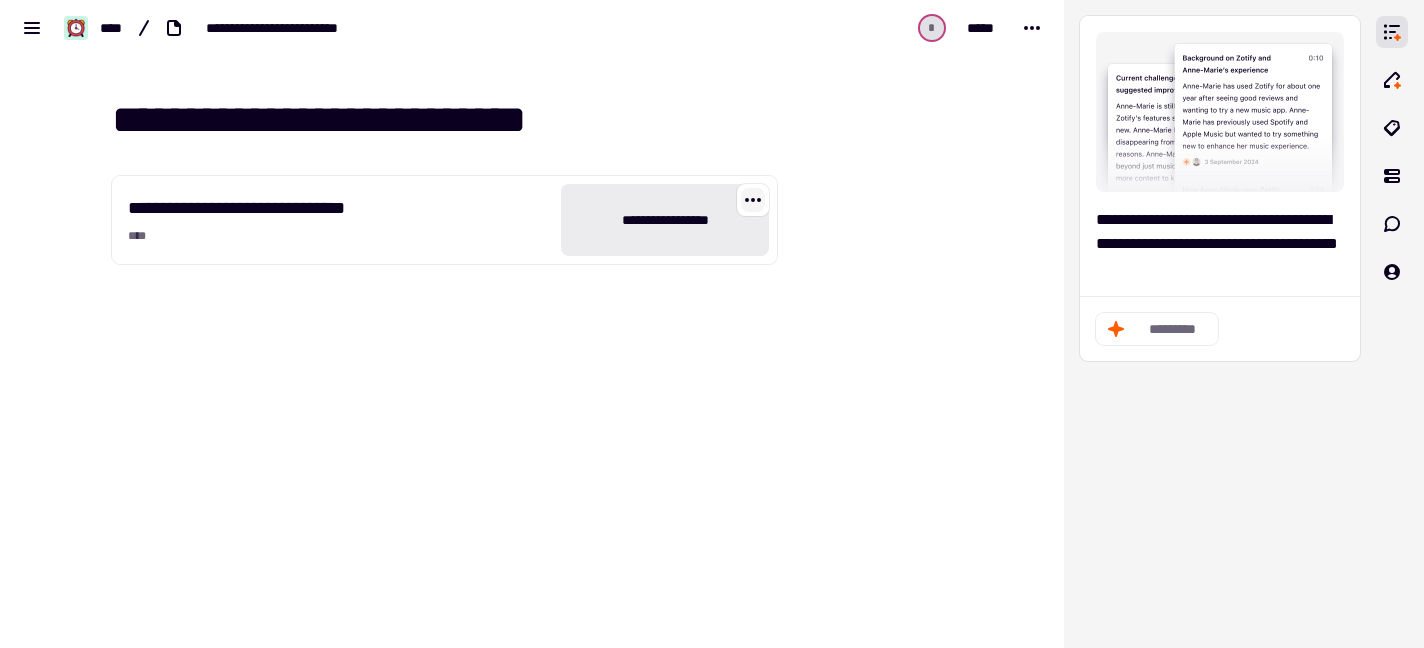 click 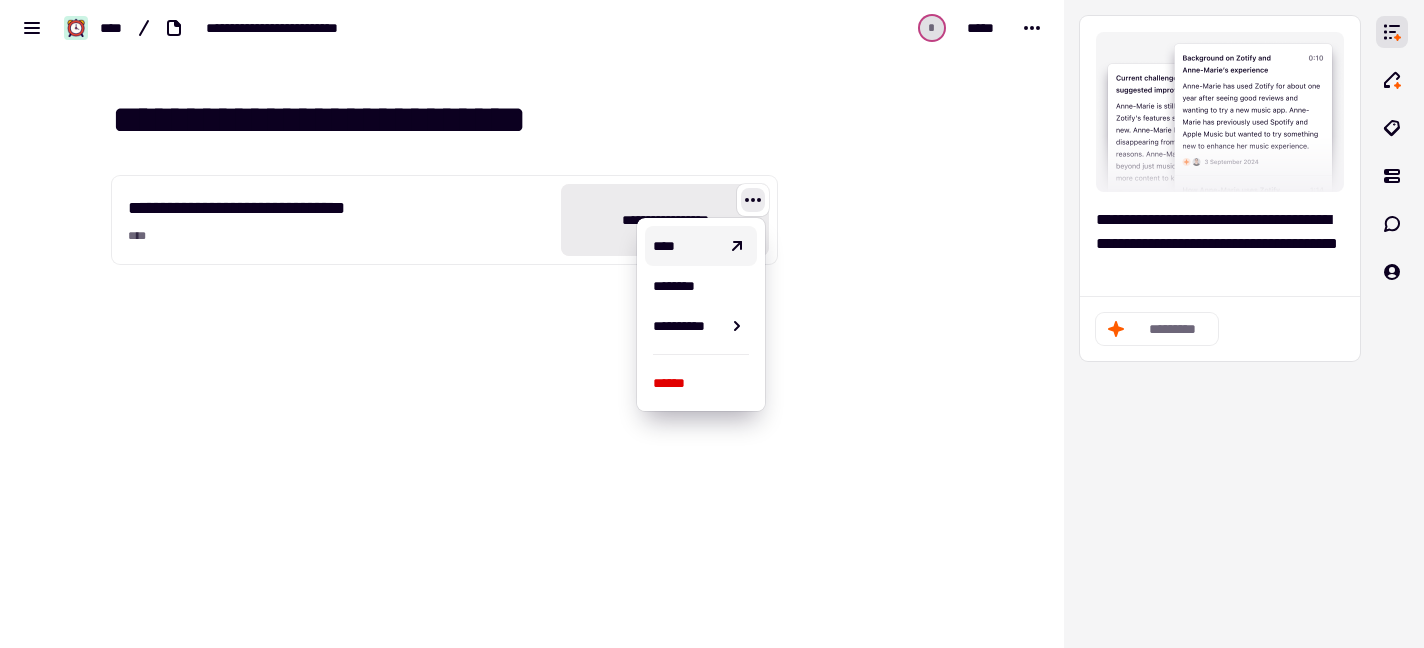 click on "****" at bounding box center [701, 246] 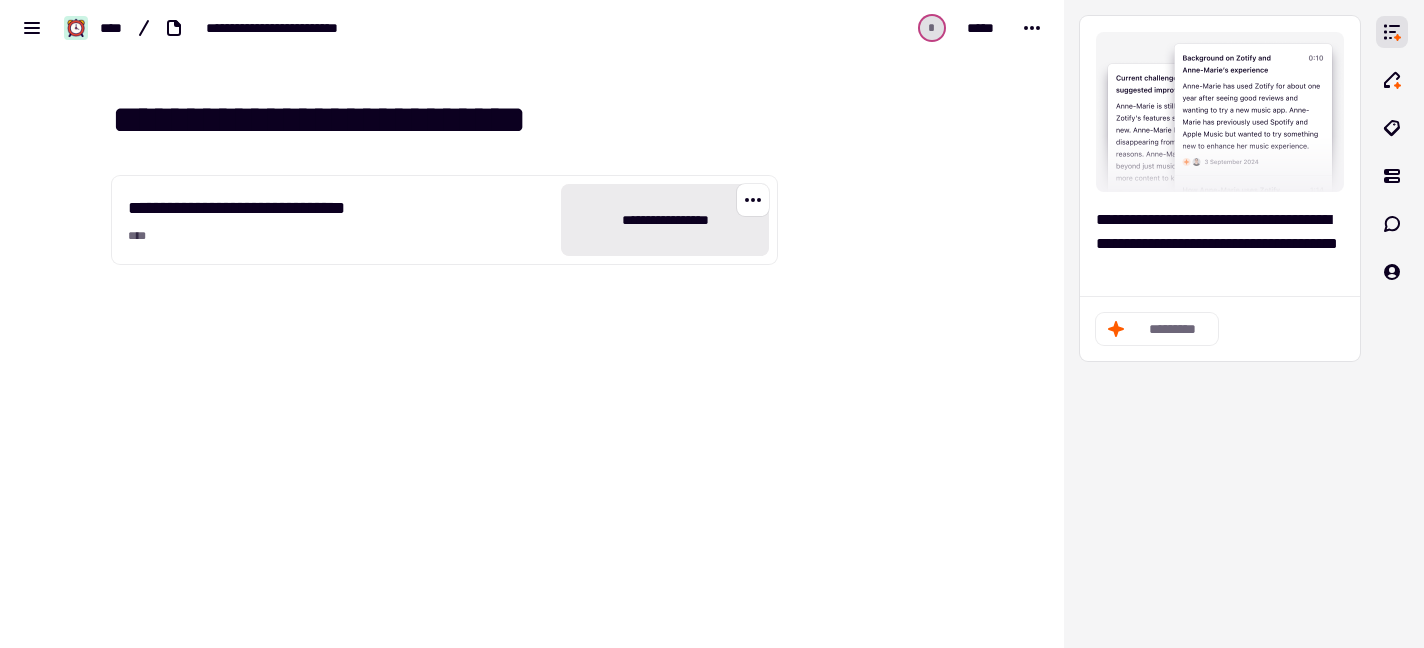 click at bounding box center (753, 200) 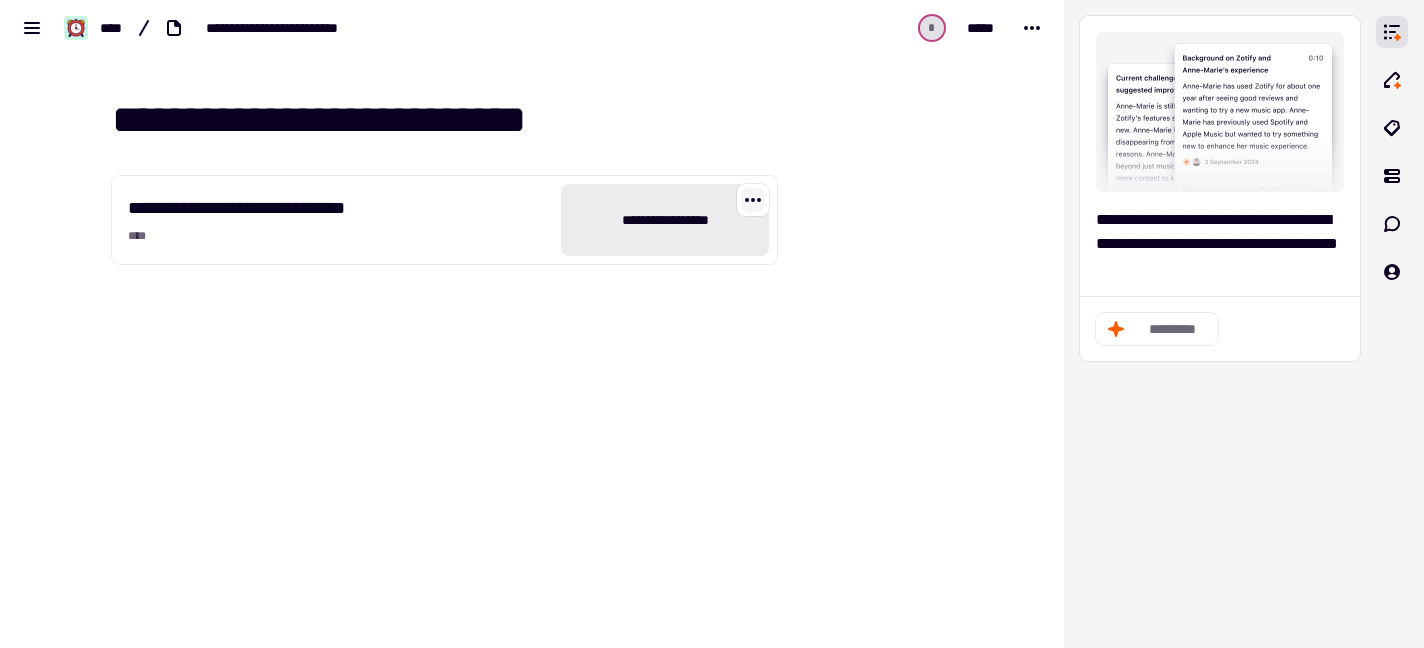 click 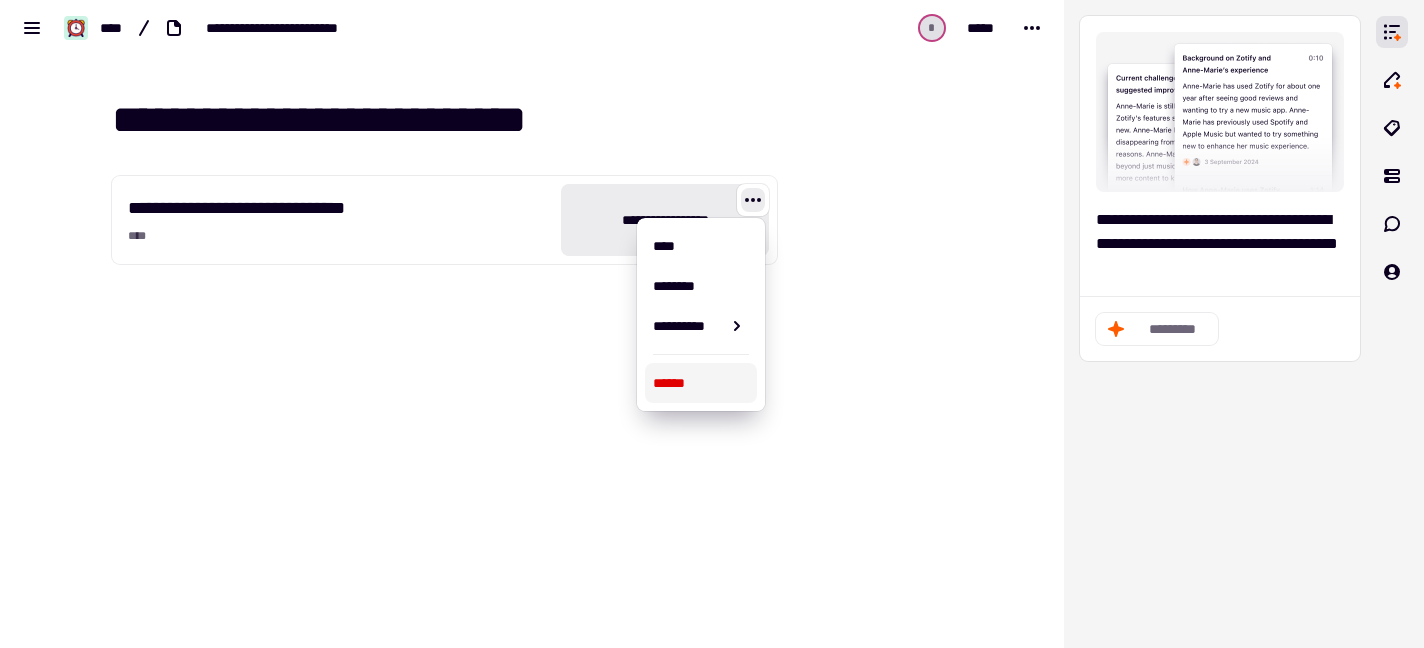 click on "******" at bounding box center (701, 383) 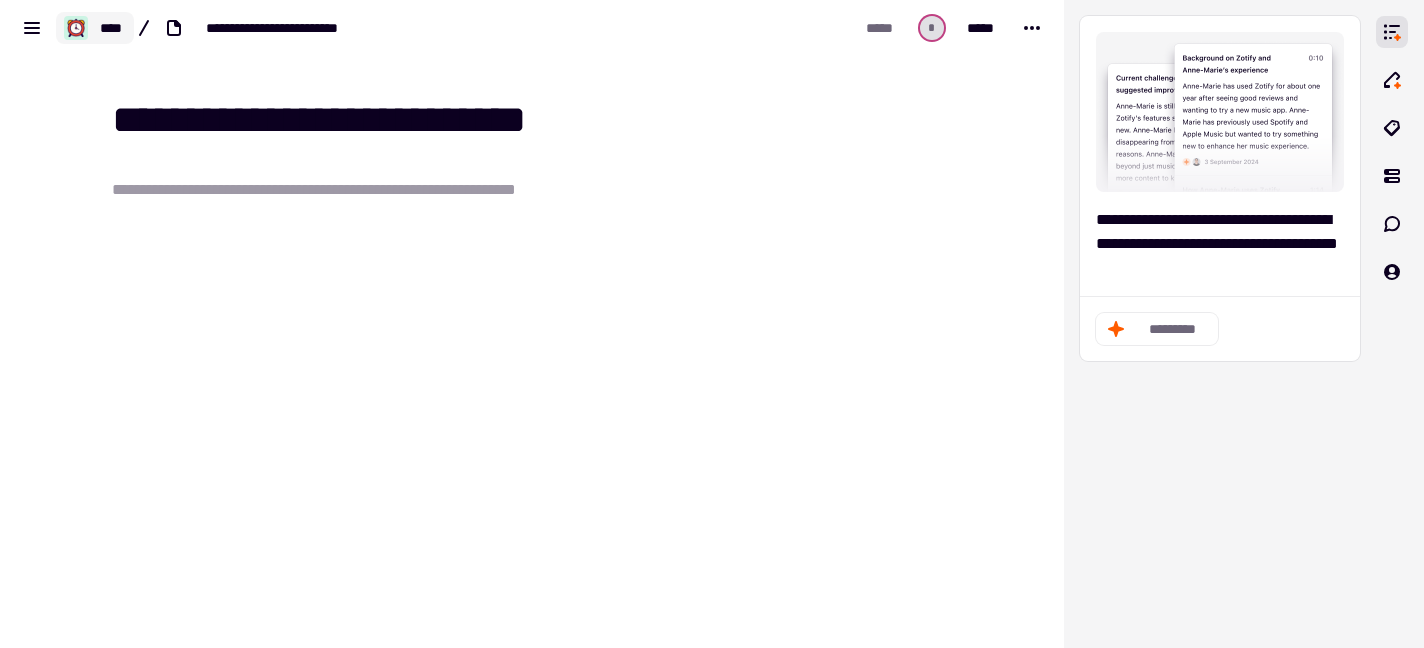 click 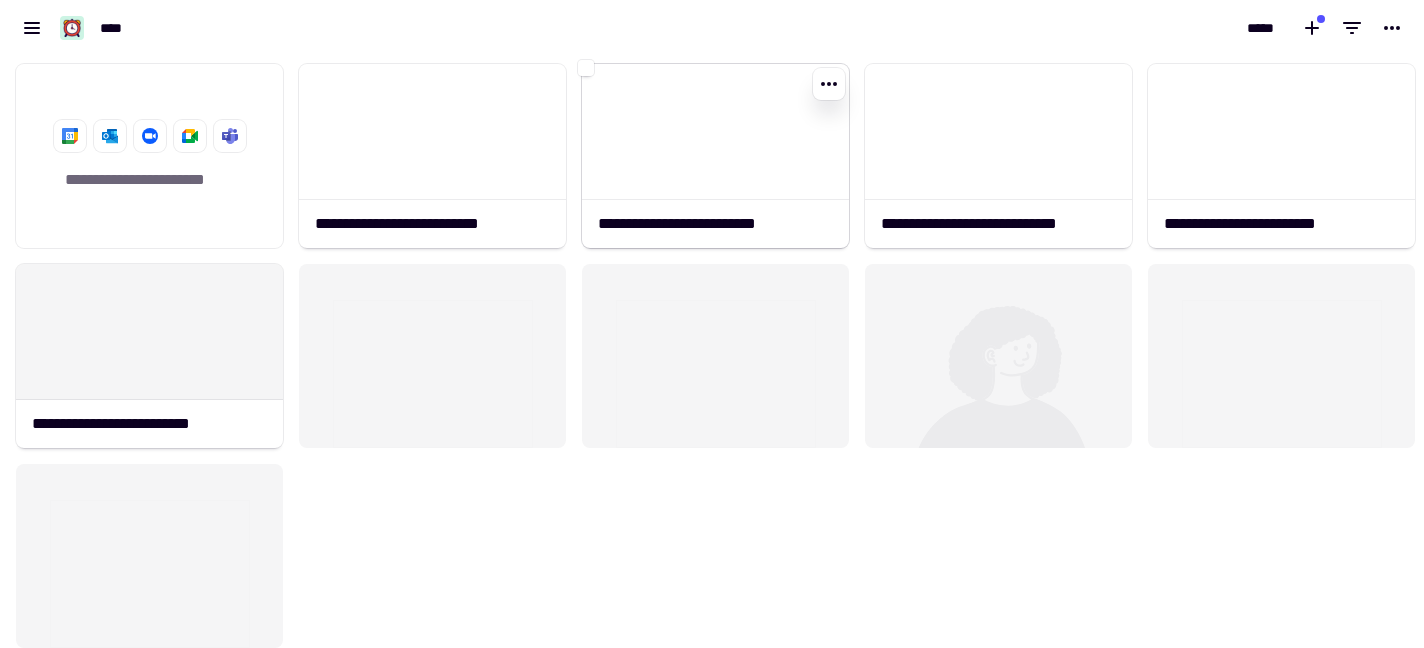 scroll, scrollTop: 16, scrollLeft: 16, axis: both 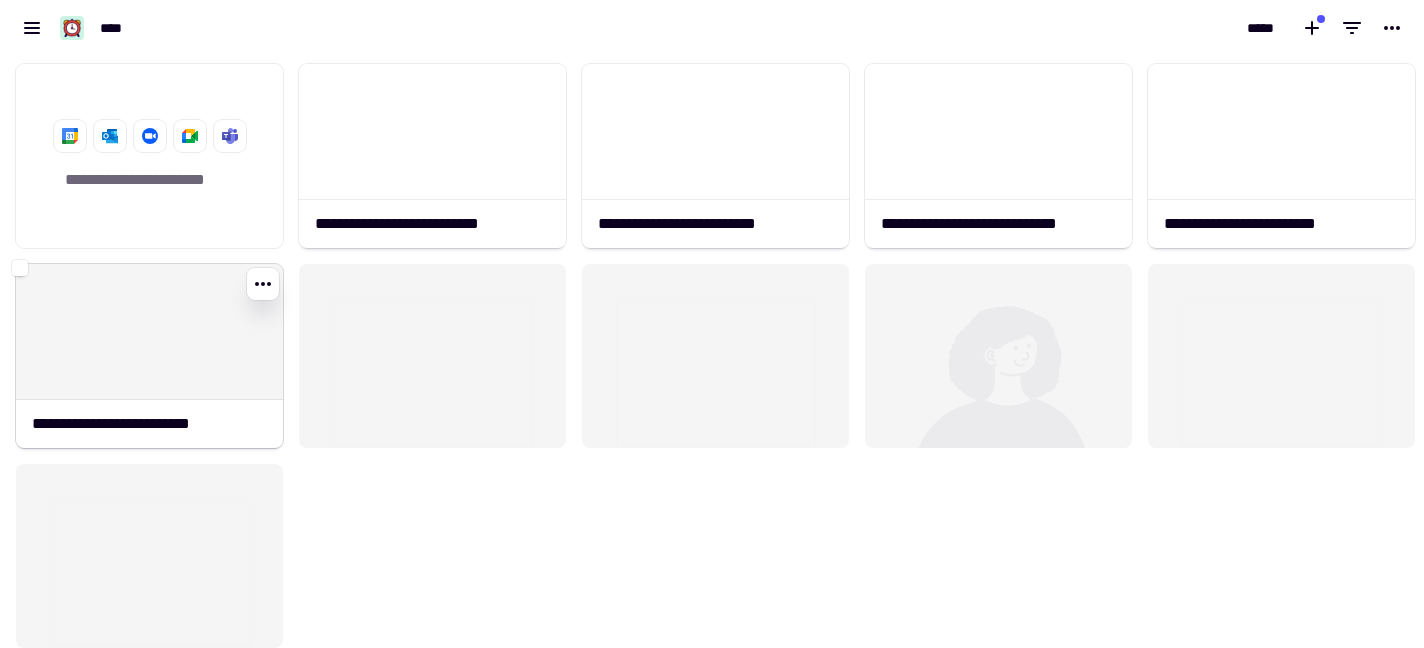 click 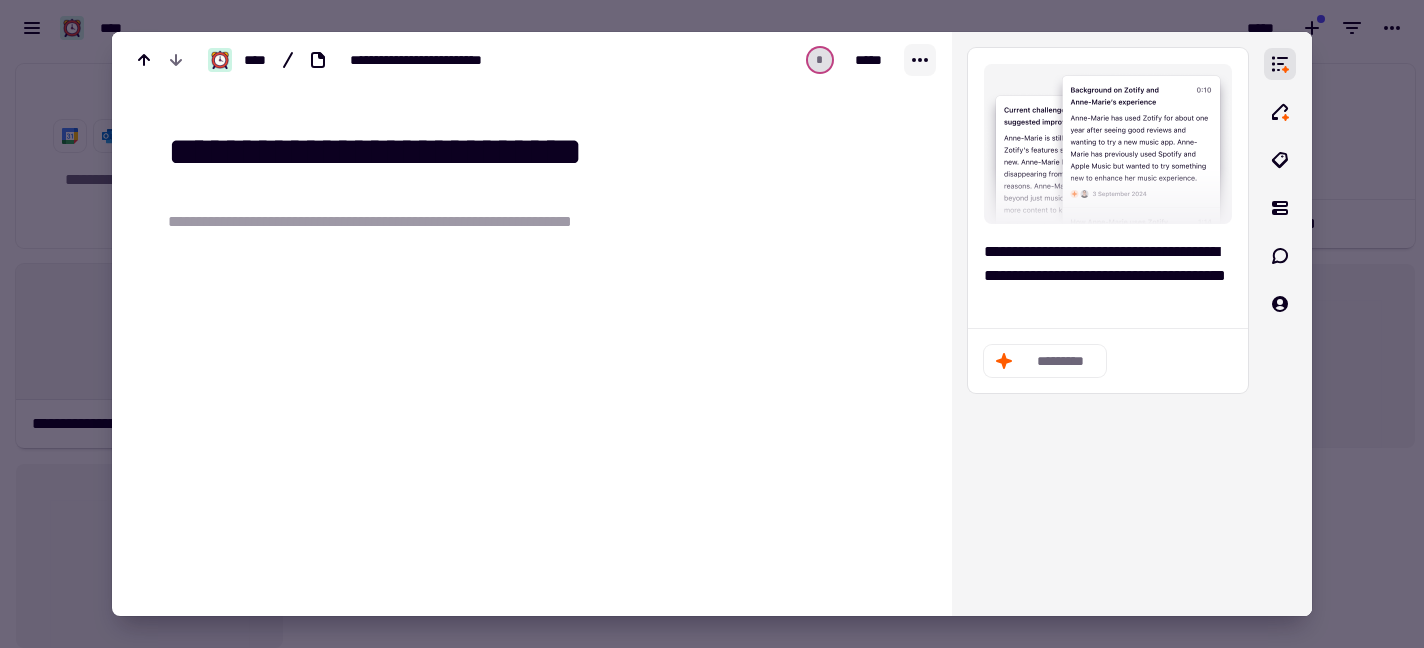 click 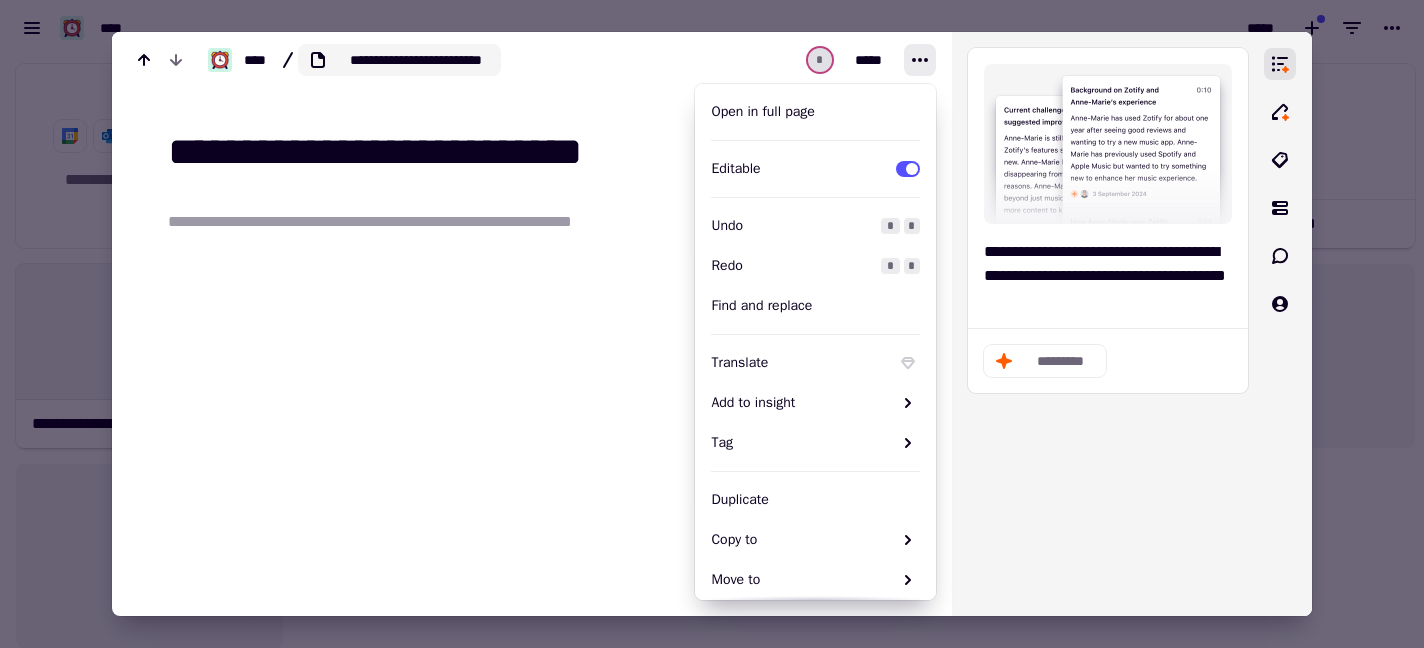 click on "**********" 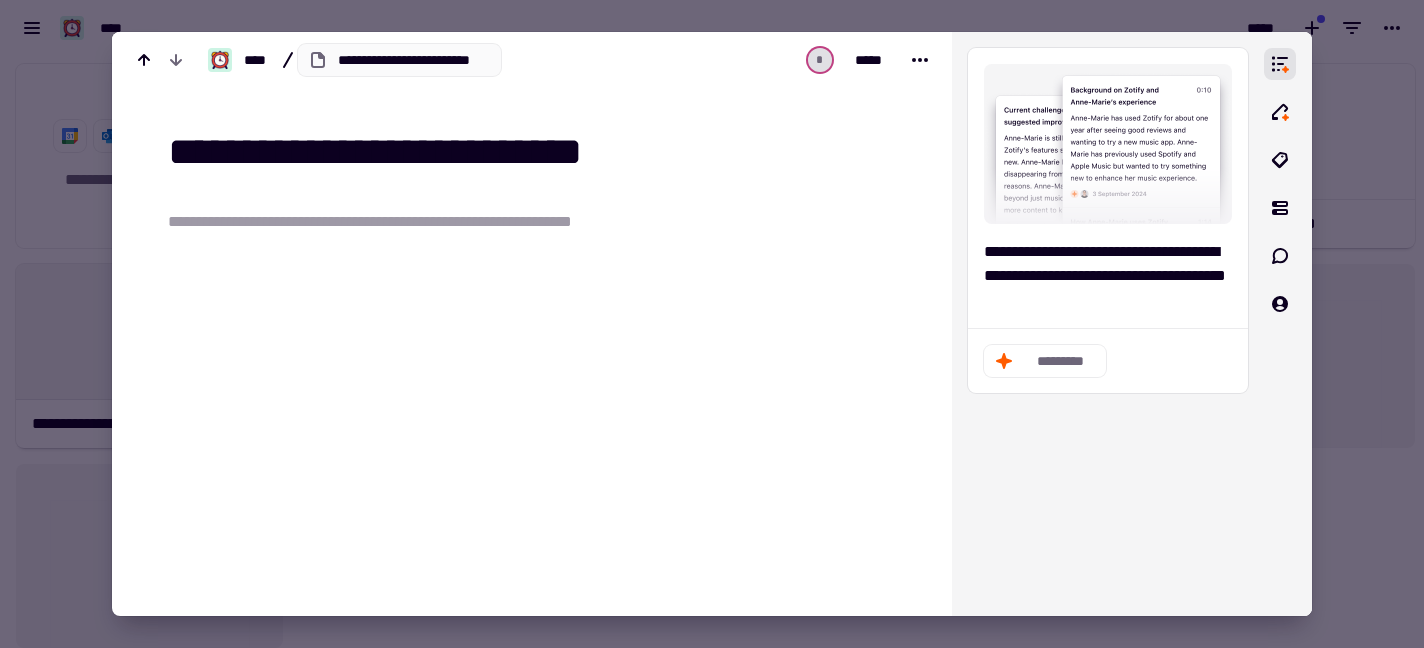 click on "**********" at bounding box center (544, 156) 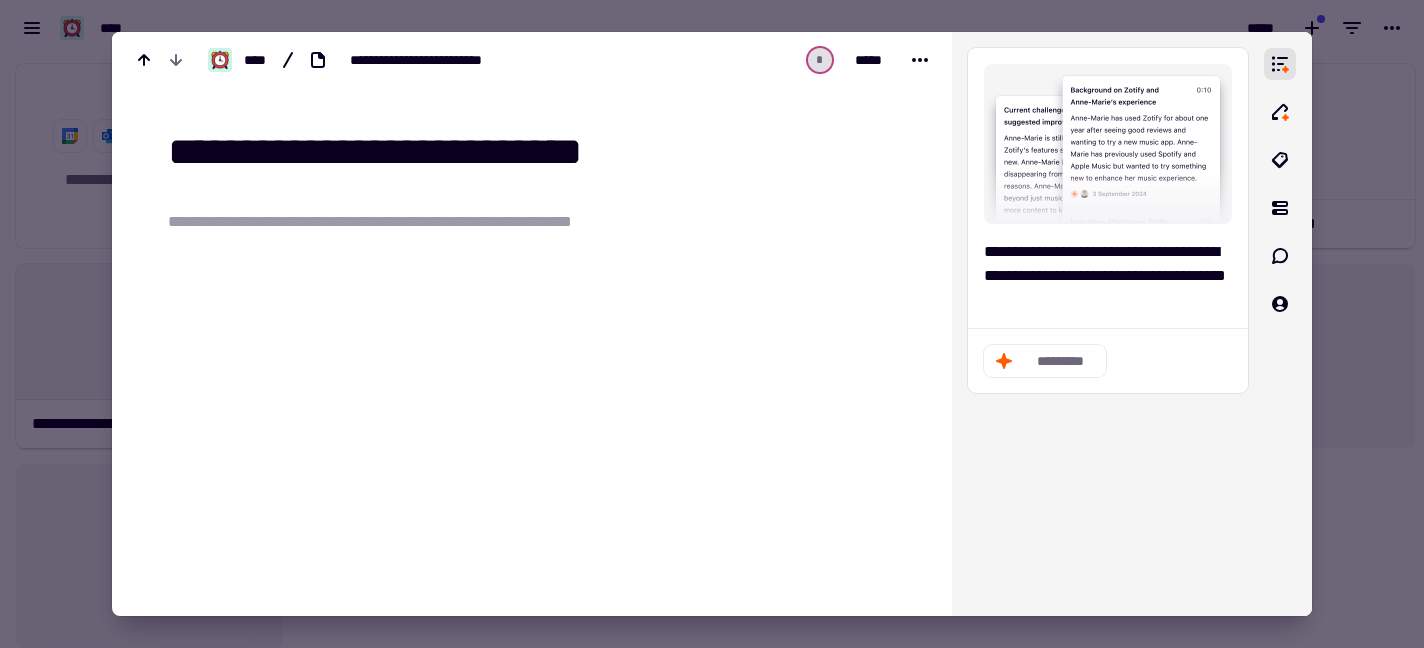 click at bounding box center [544, 349] 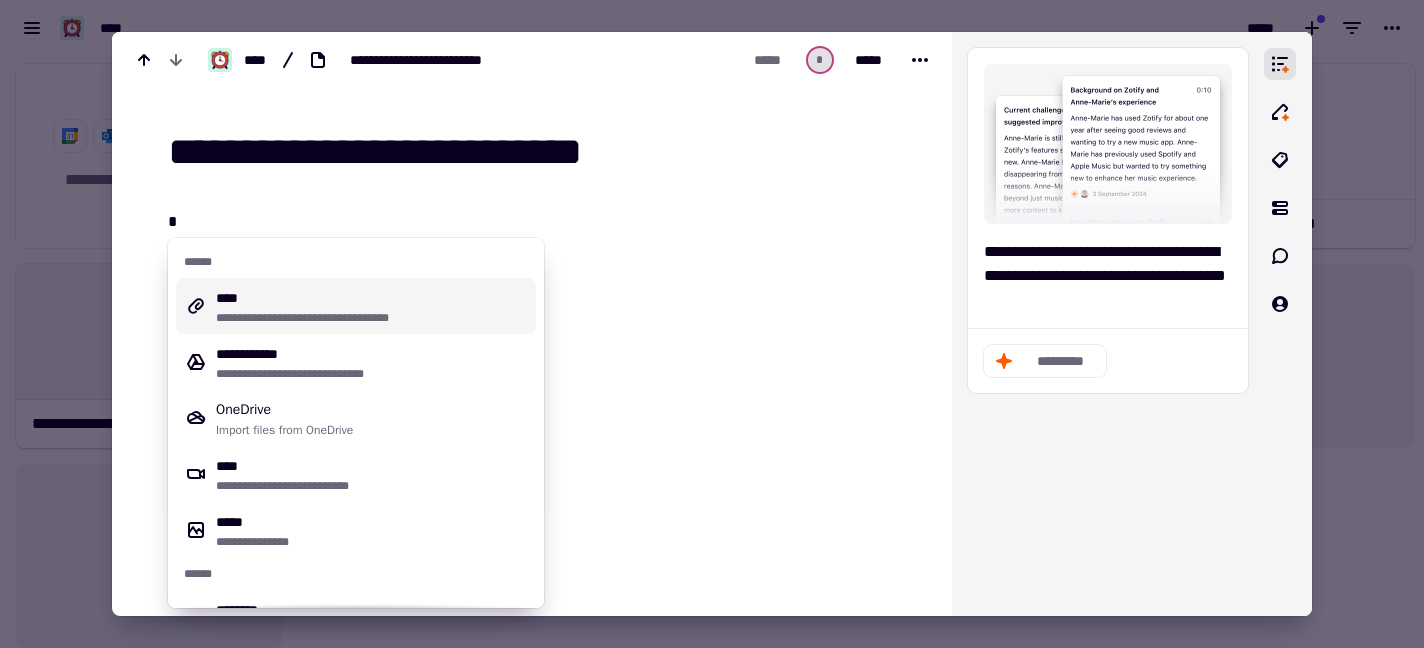 click on "**********" at bounding box center (372, 306) 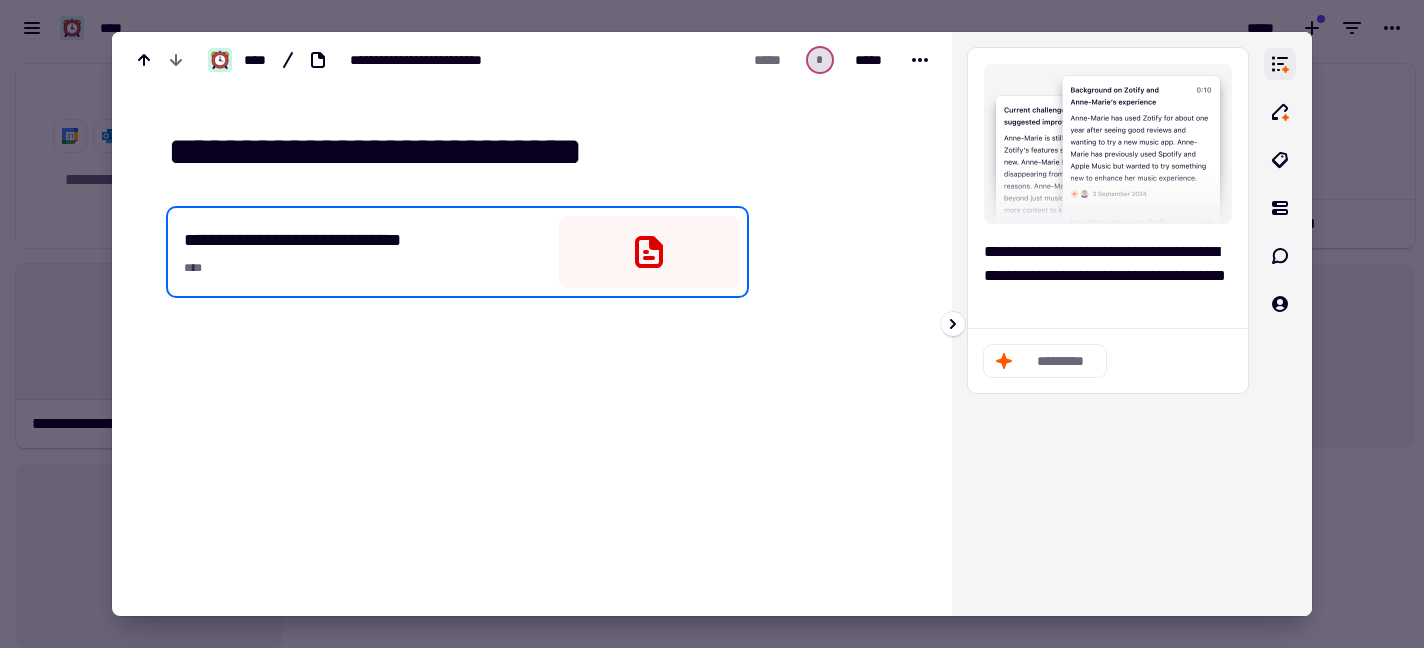 click 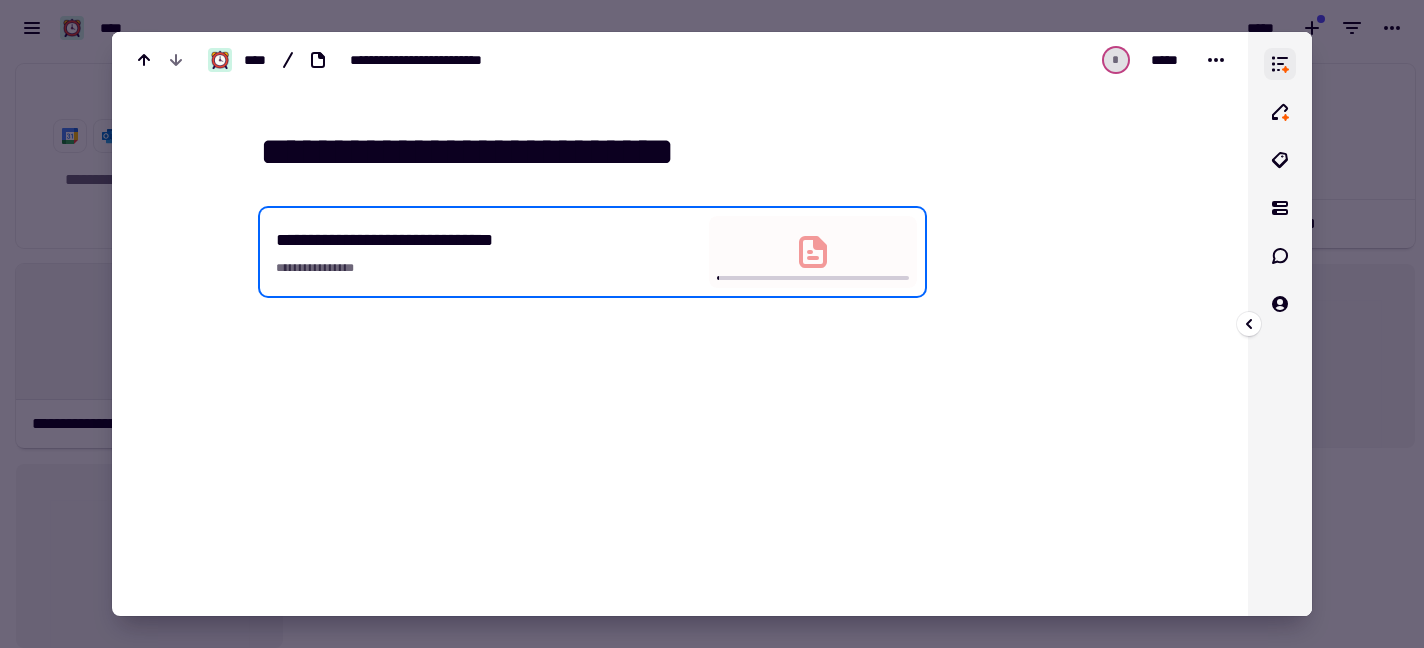 click 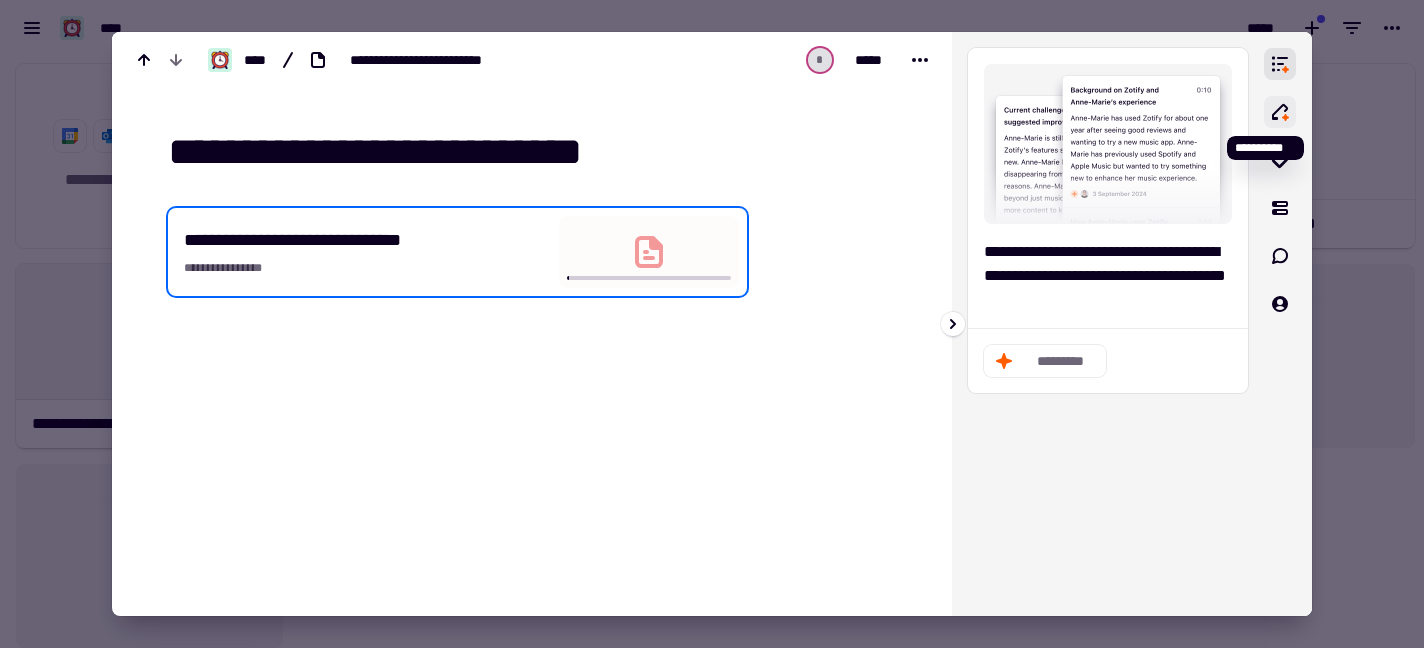 click 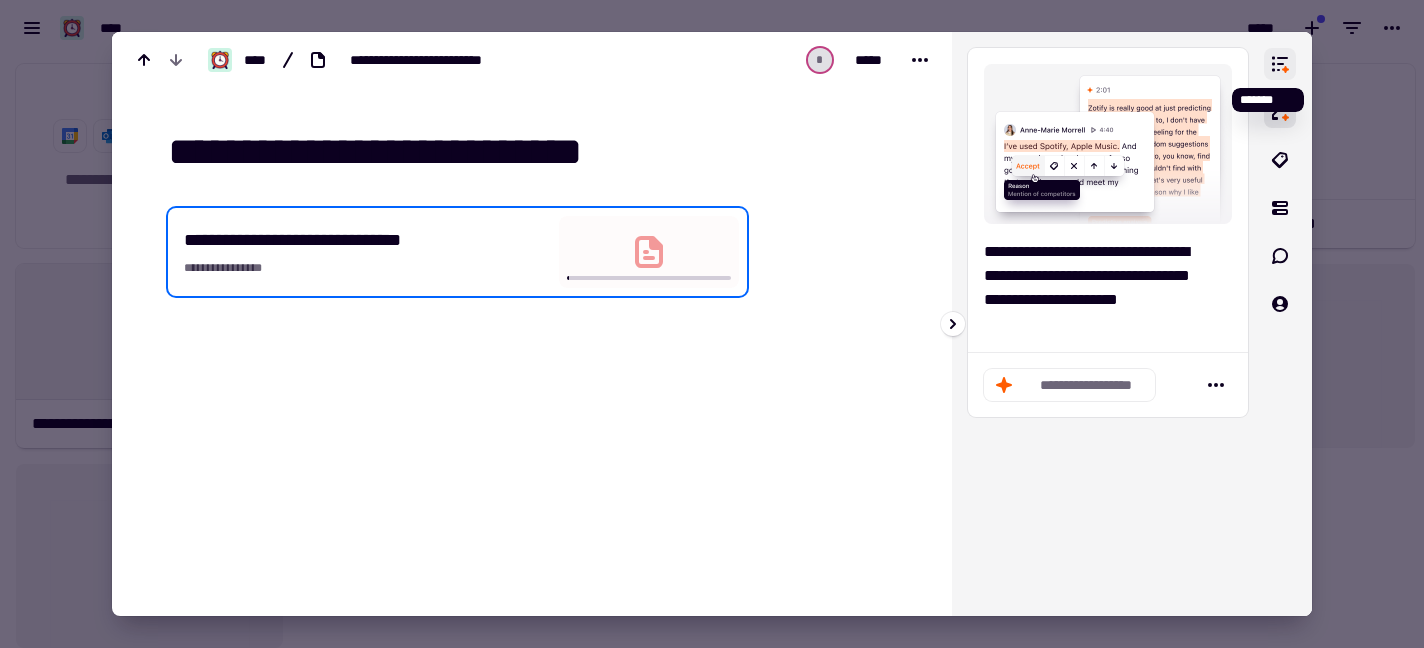 click 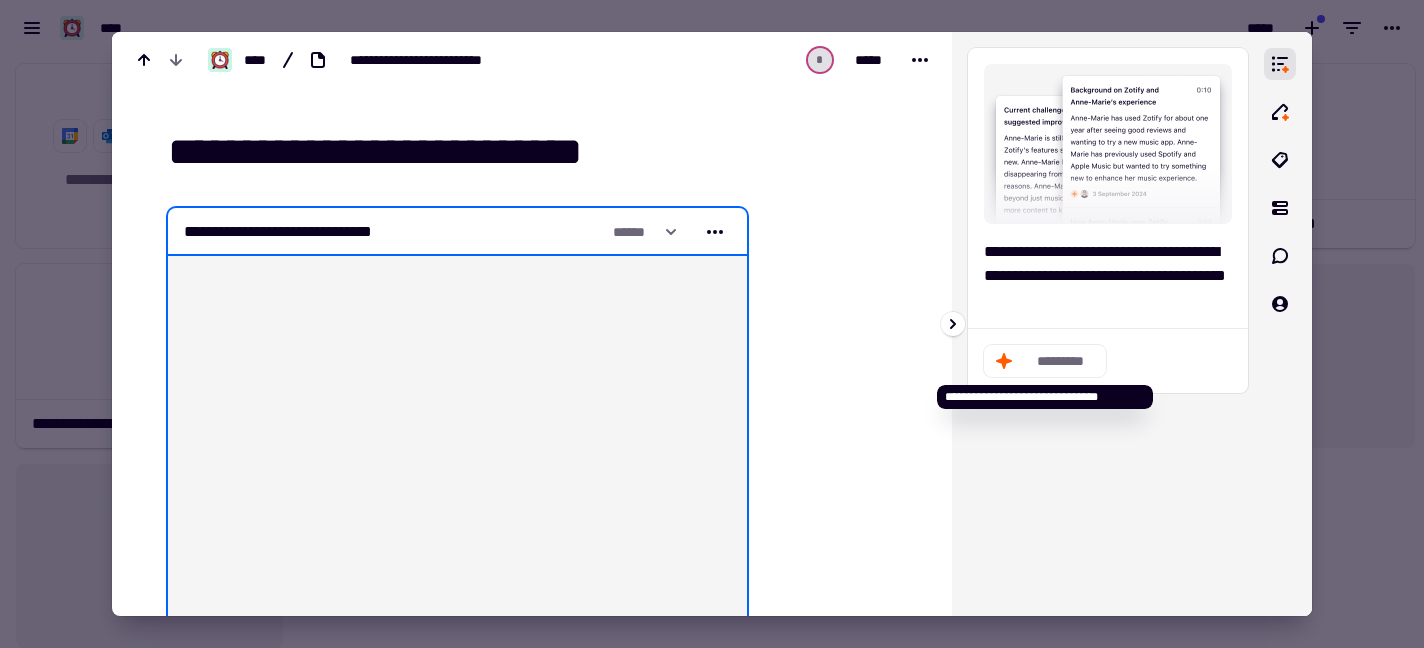 click on "*********" 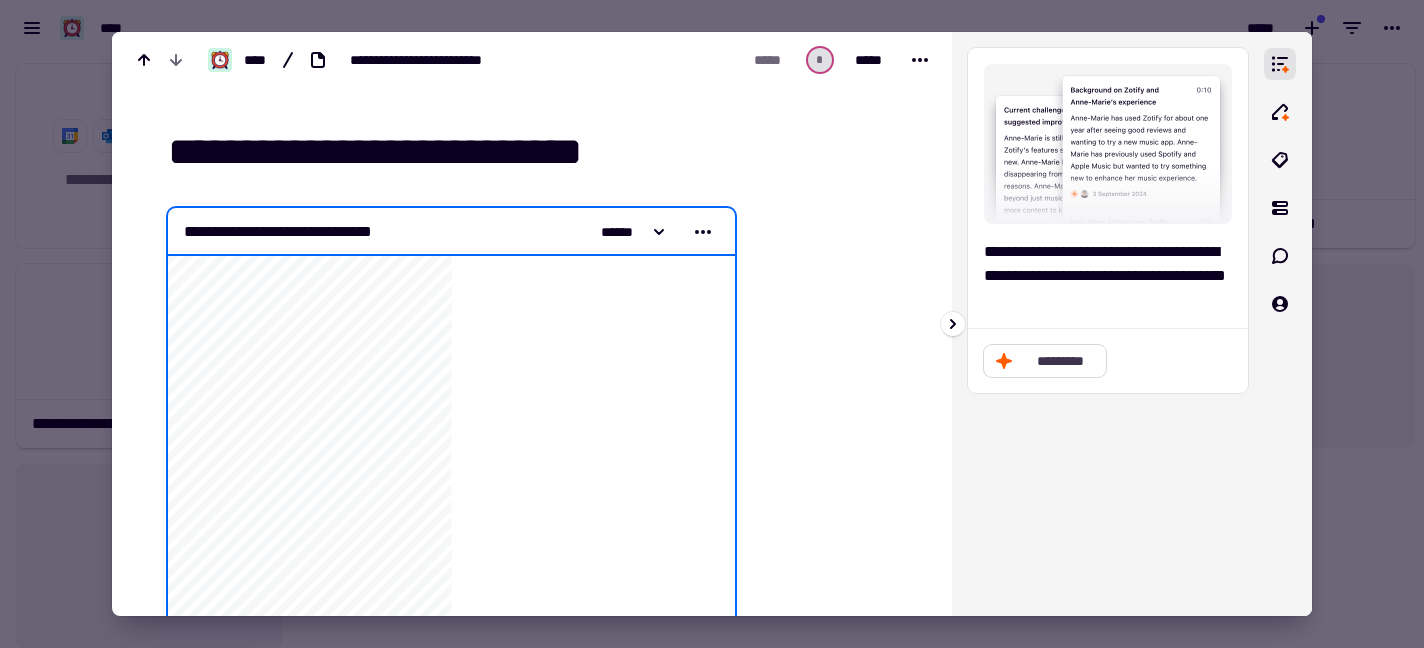 click on "*********" 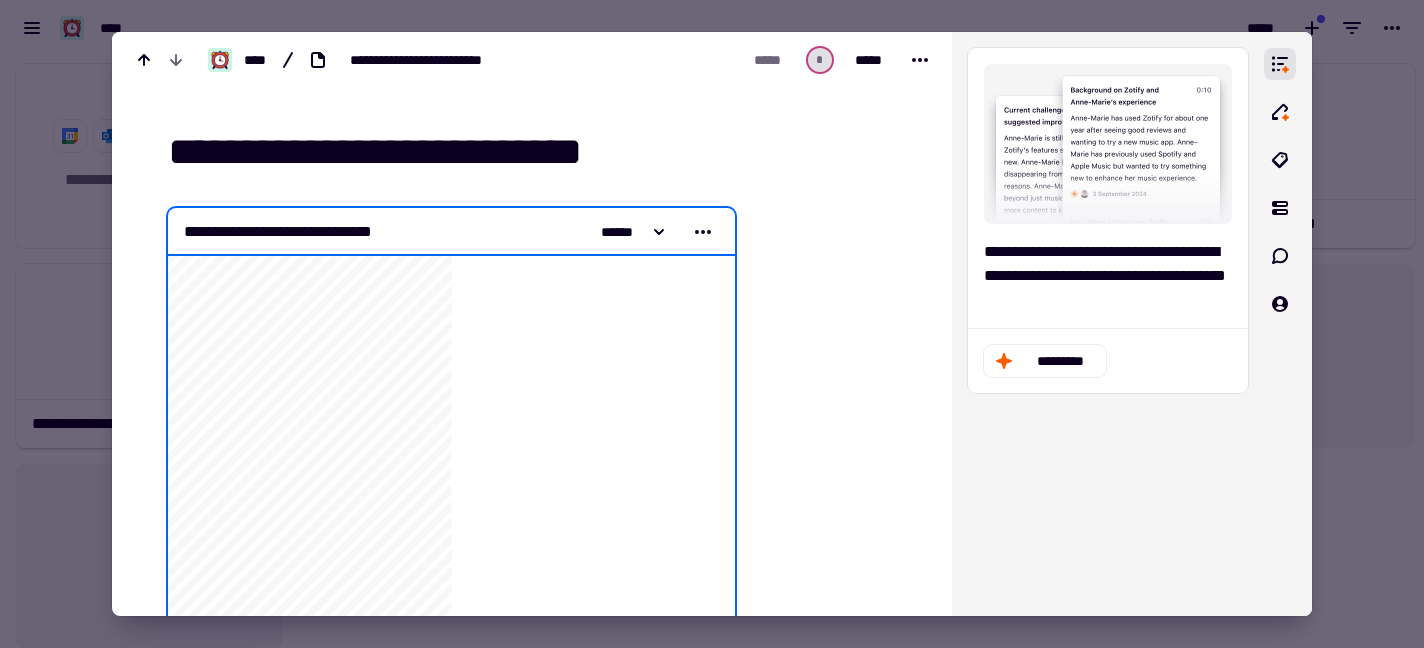 click at bounding box center (712, 324) 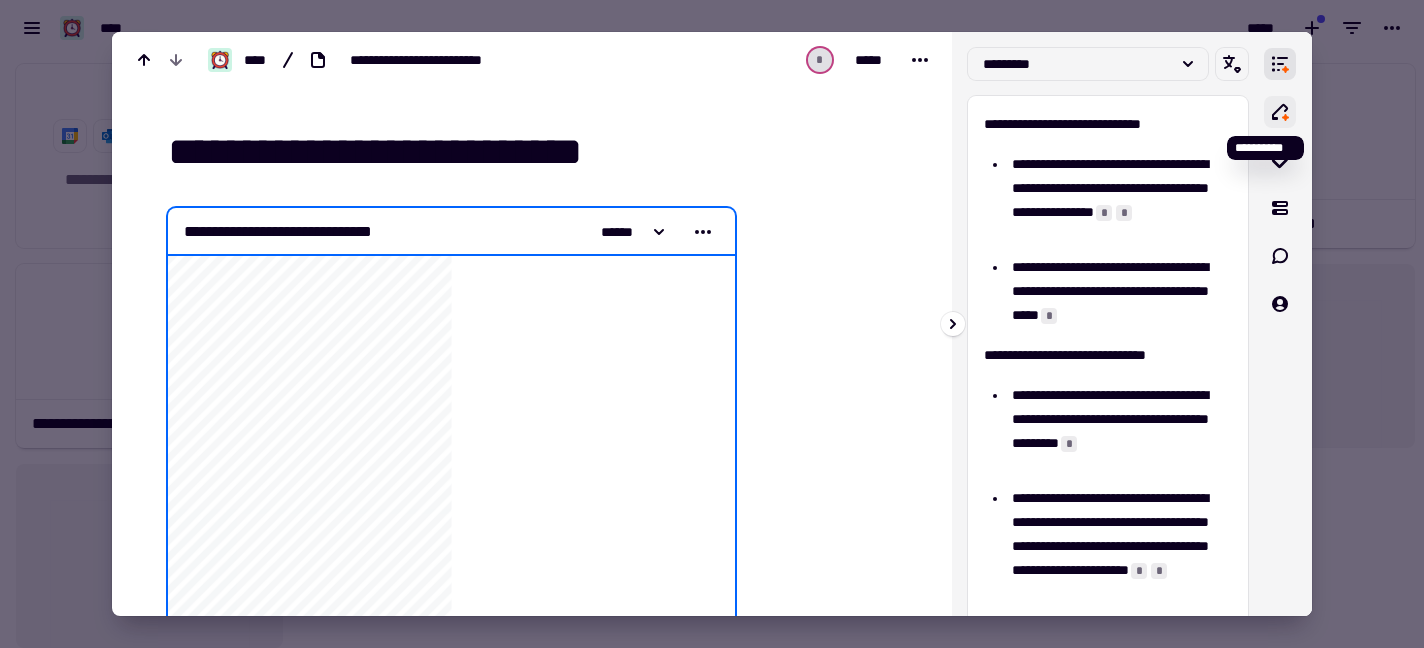 click 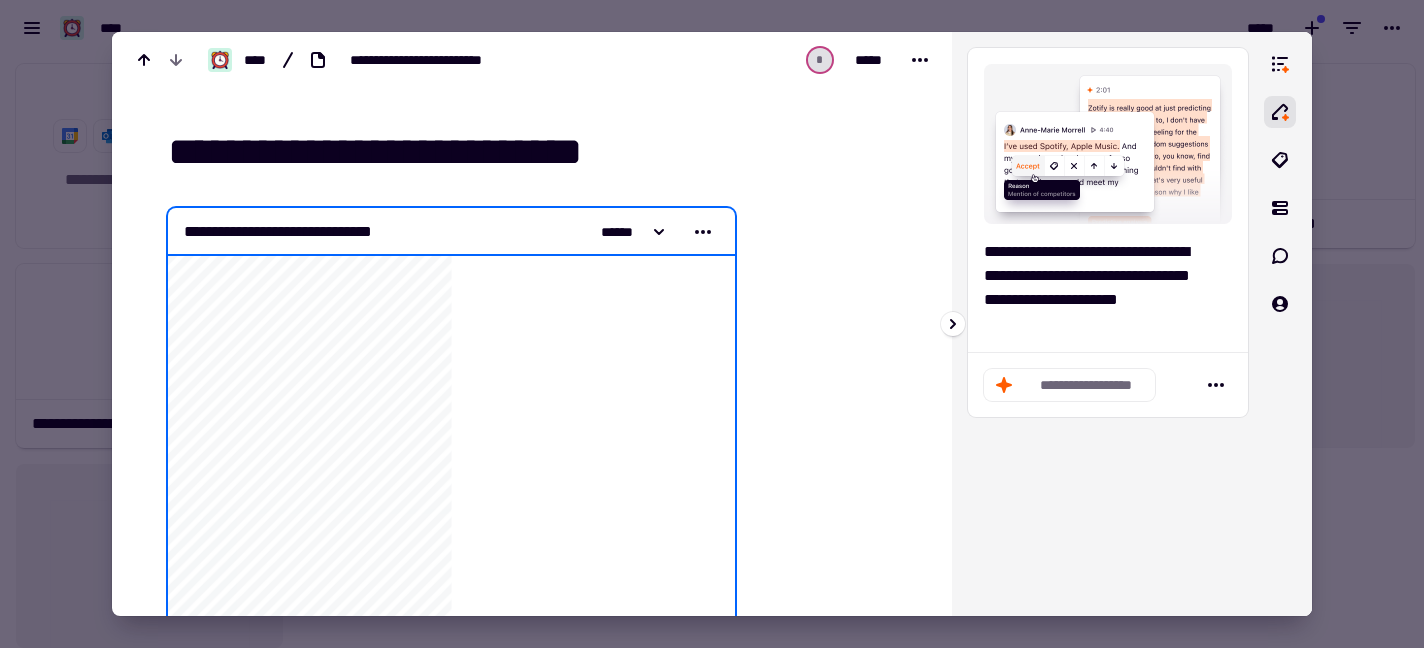 click on "**********" 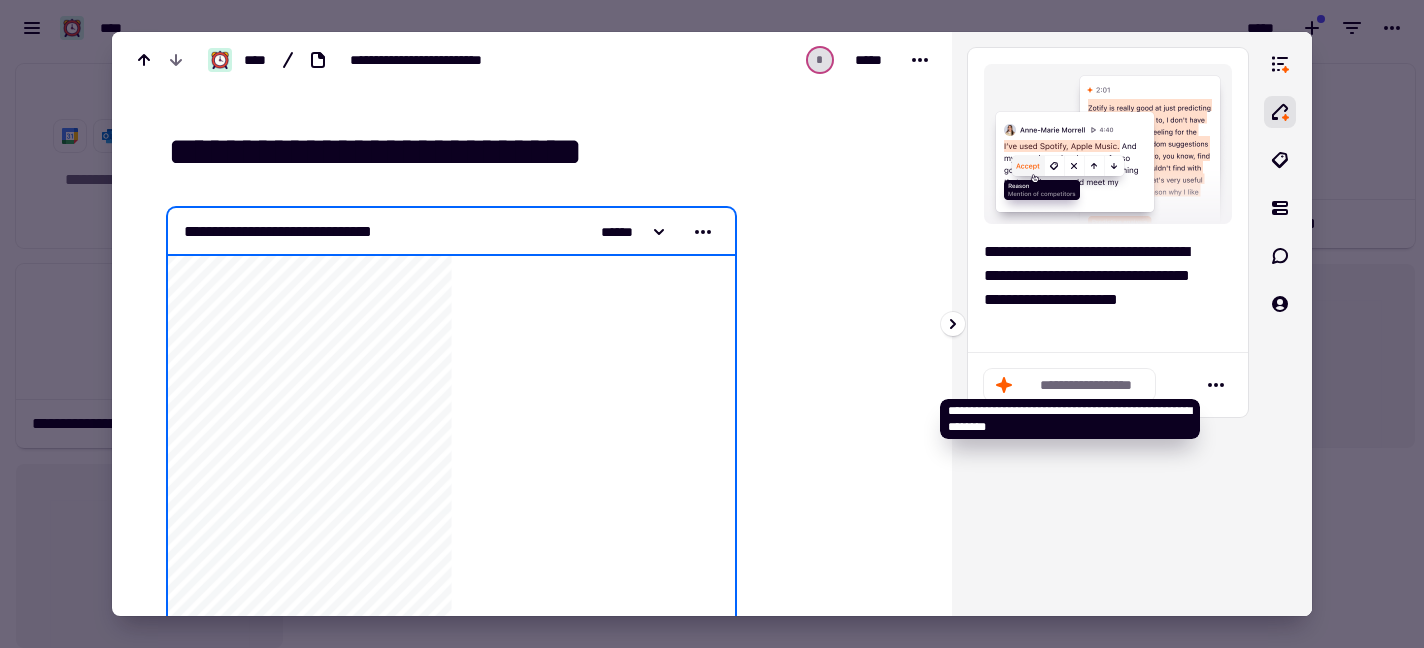 click on "**********" 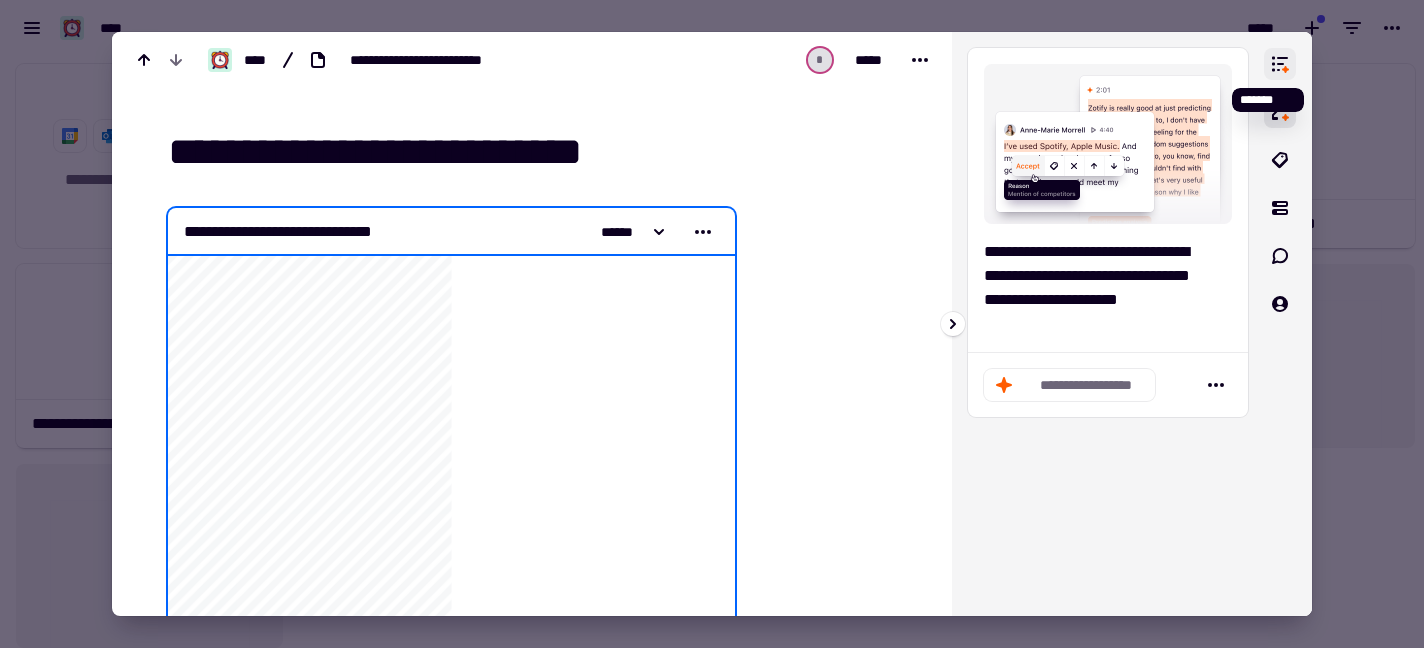click 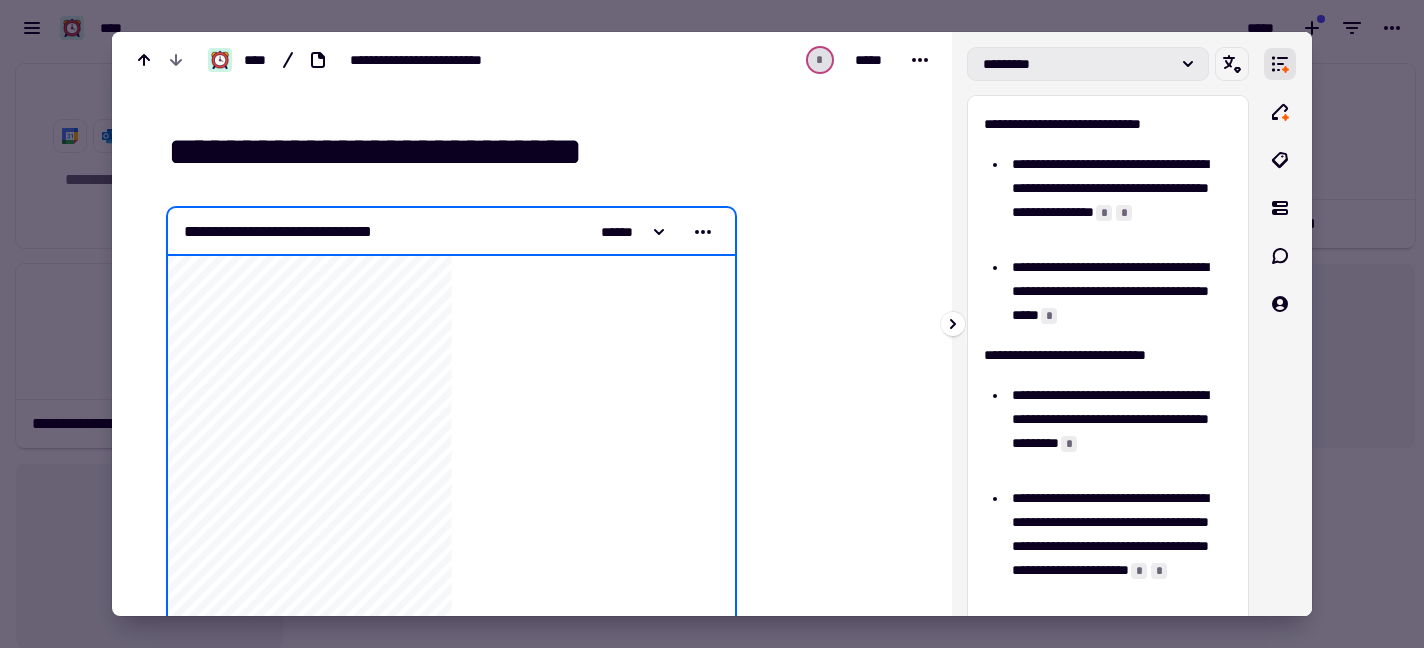 click 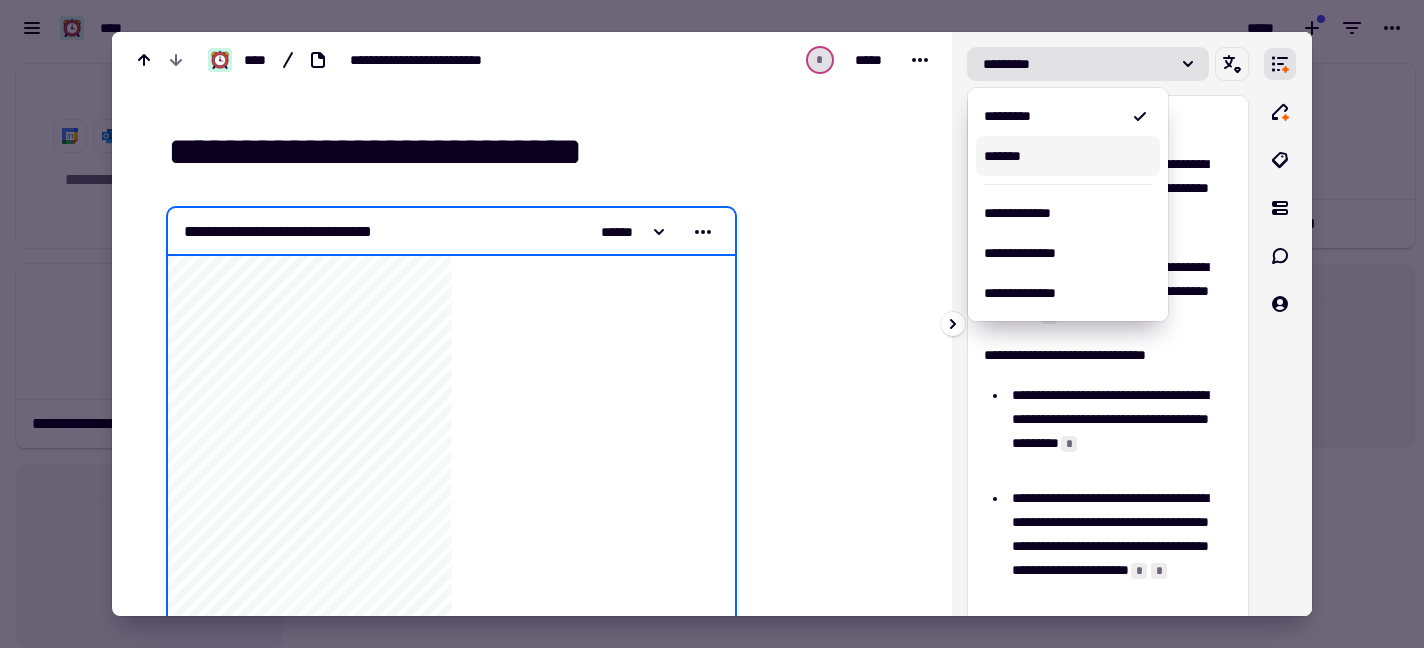 click on "*******" at bounding box center (1068, 156) 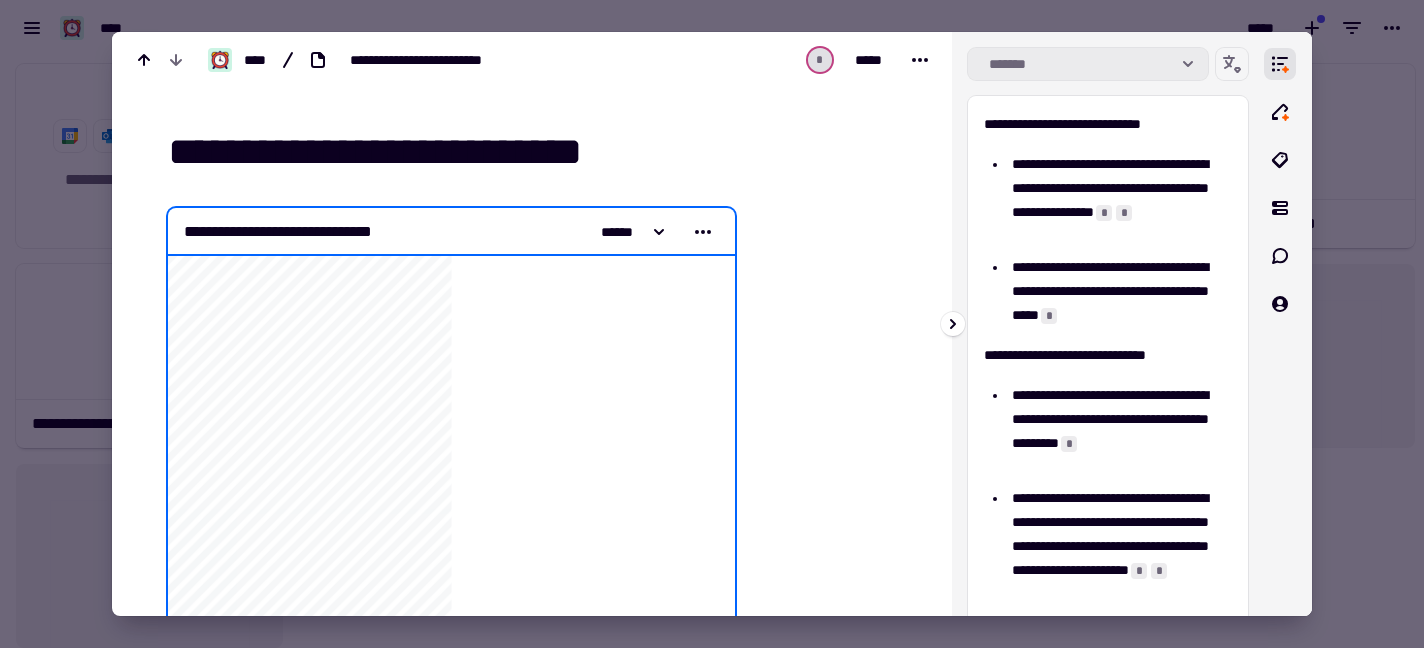 click 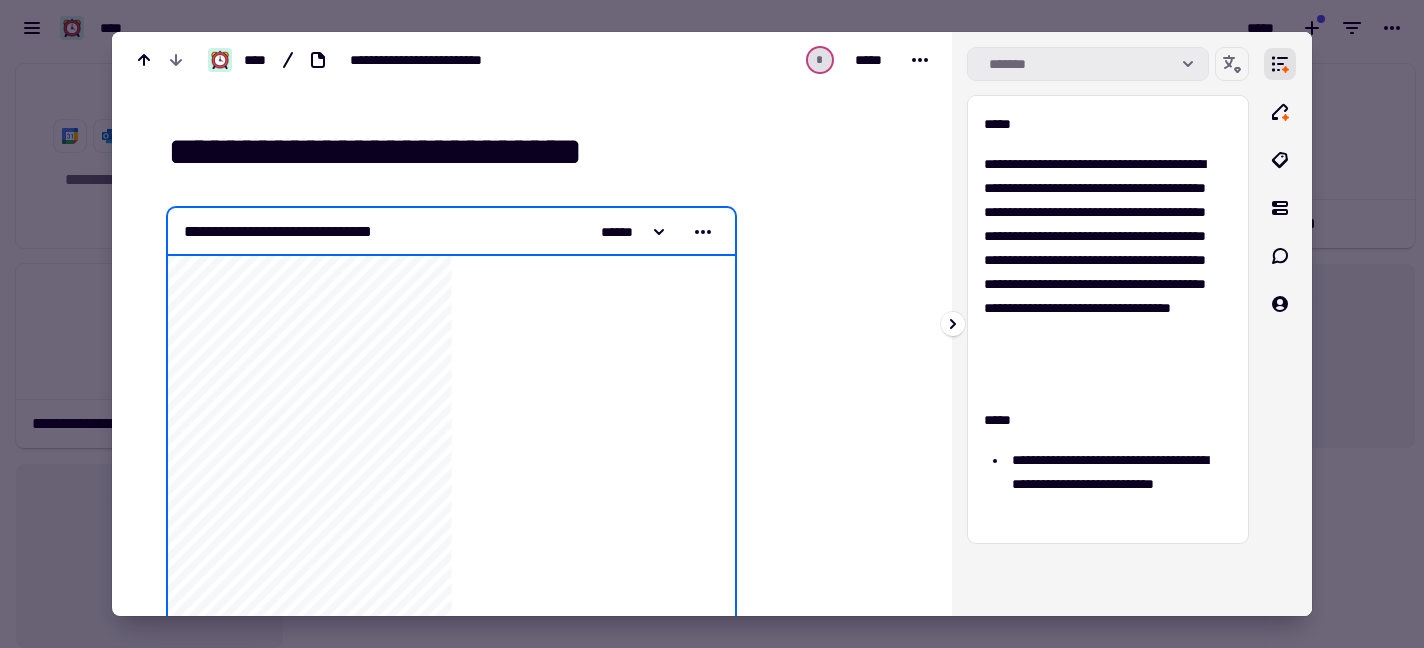 click 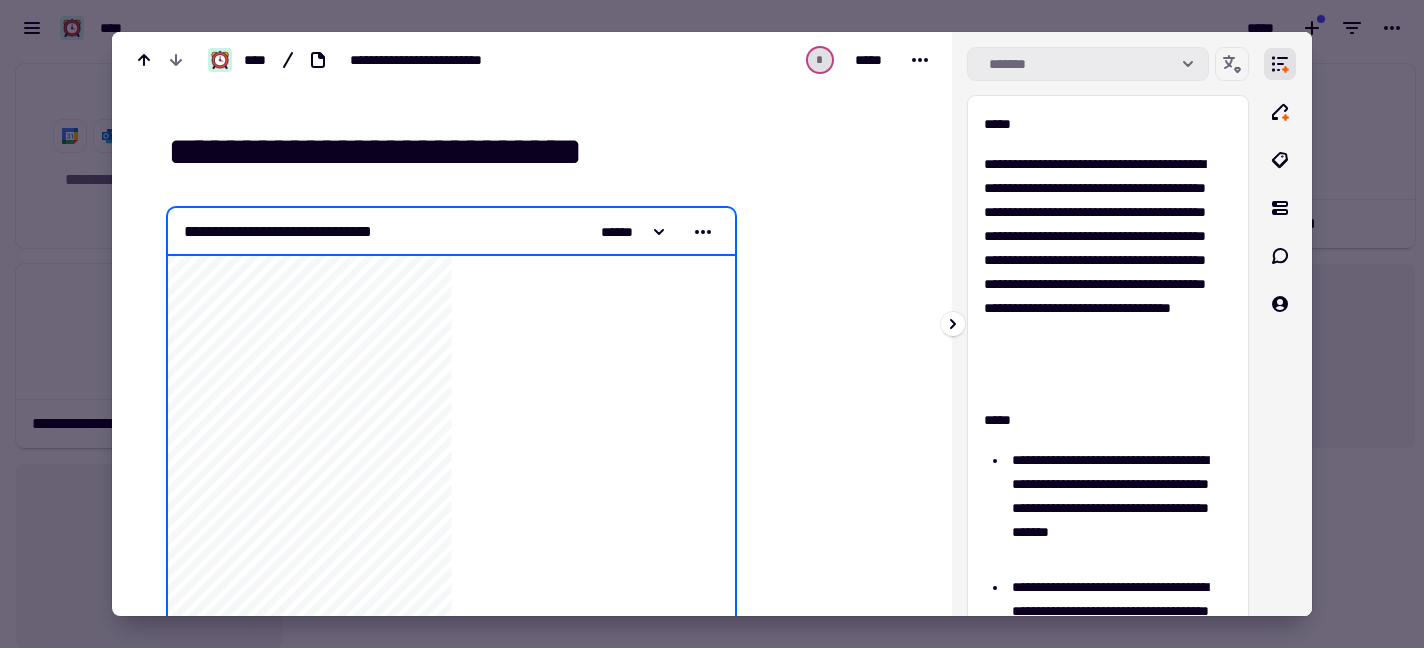 click 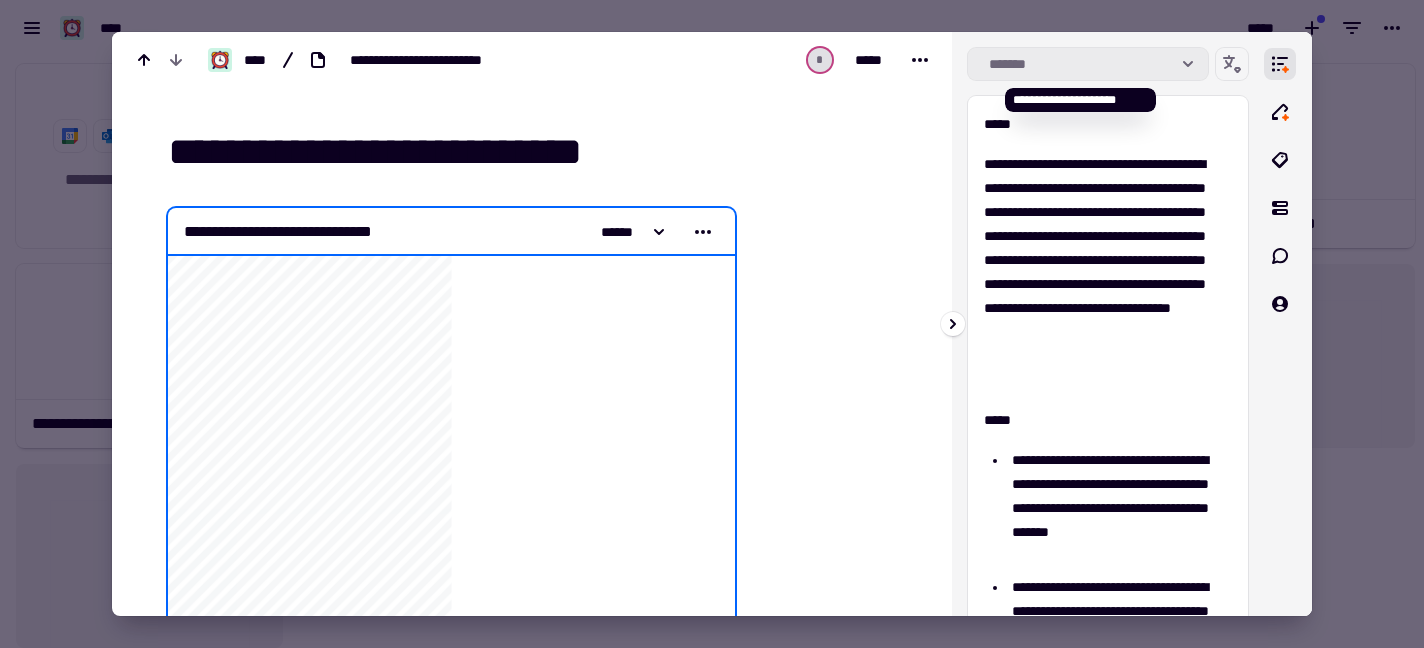 click 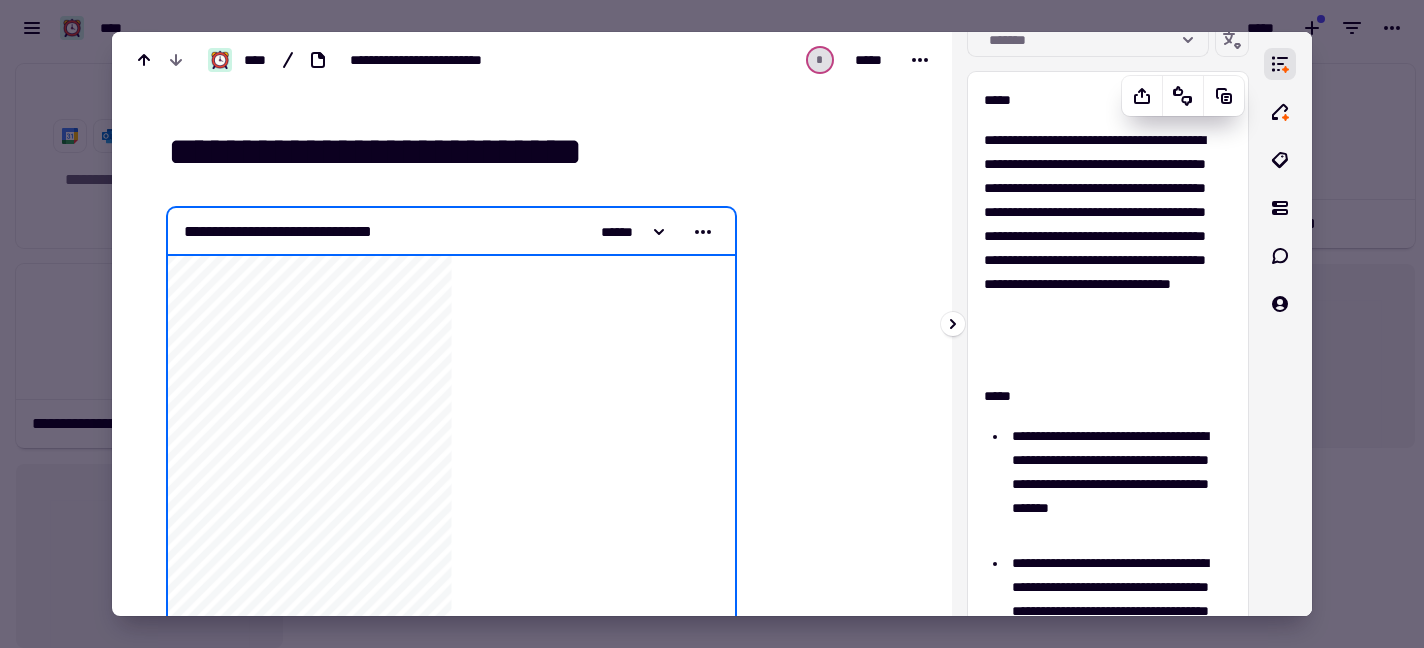 scroll, scrollTop: 0, scrollLeft: 0, axis: both 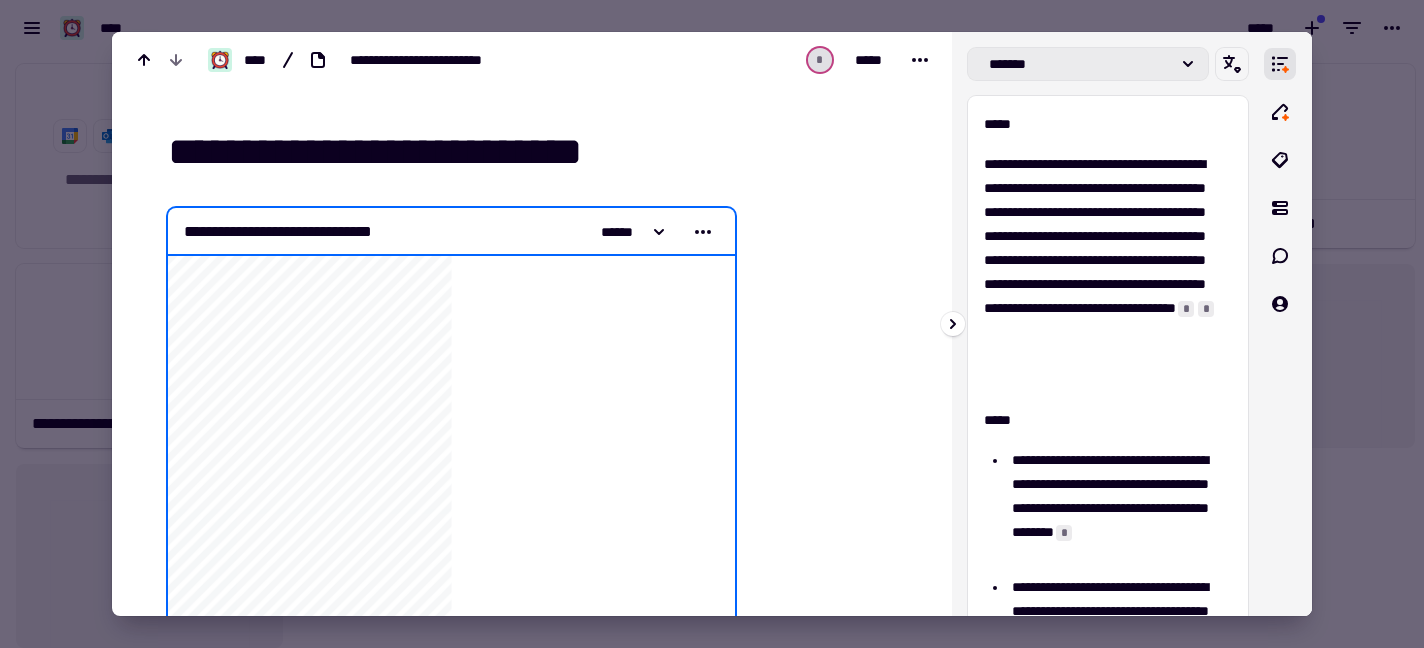 click on "*******" 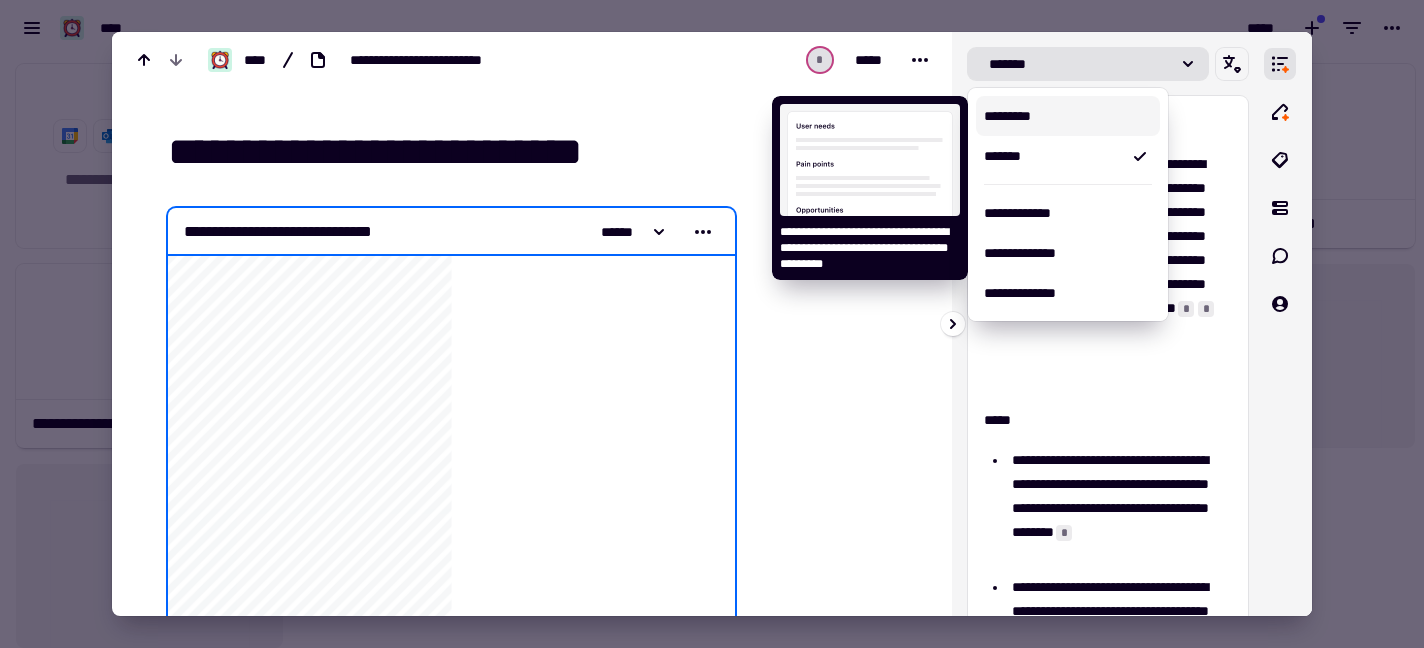 click on "*********" at bounding box center [1068, 116] 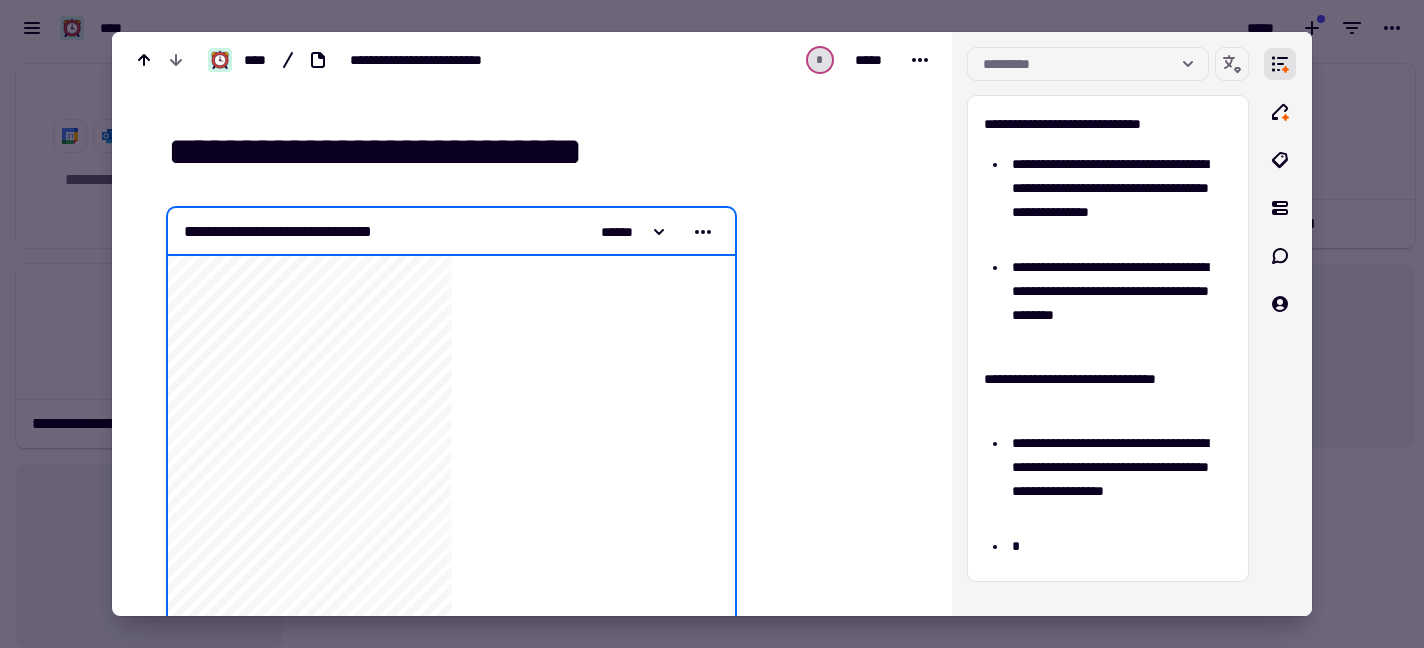 click at bounding box center (712, 324) 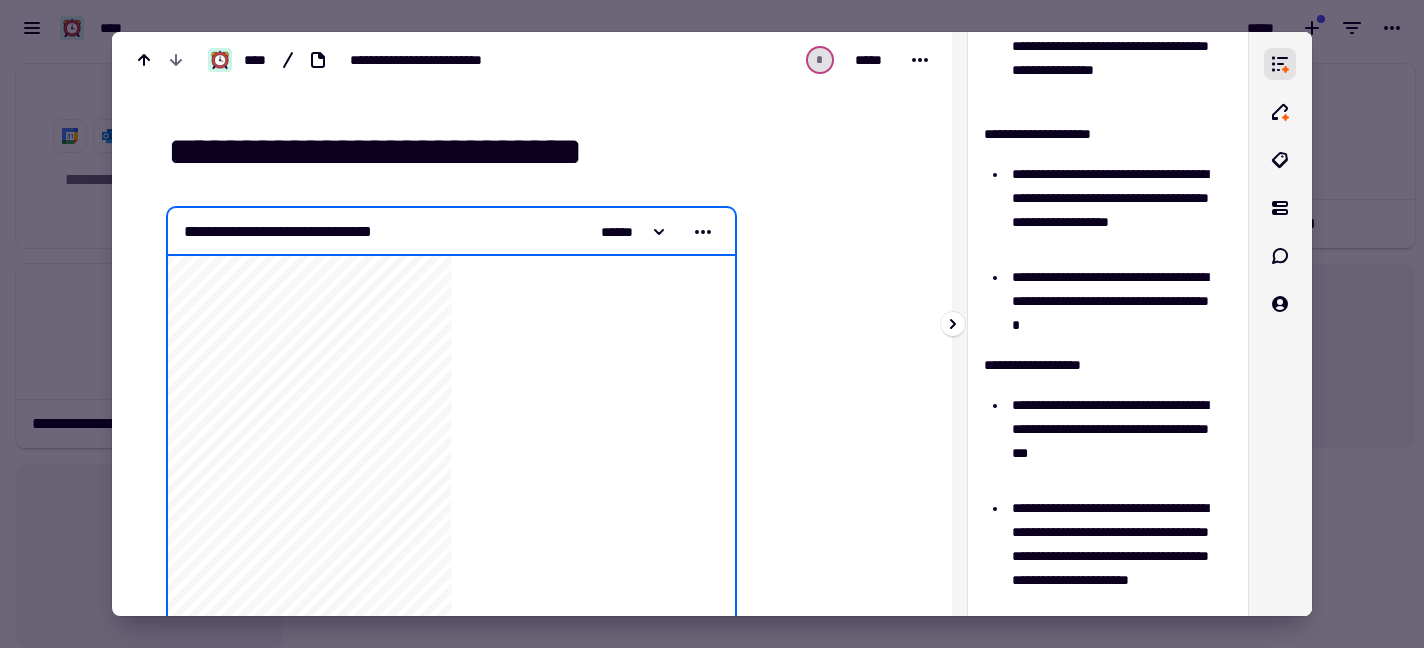 scroll, scrollTop: 778, scrollLeft: 0, axis: vertical 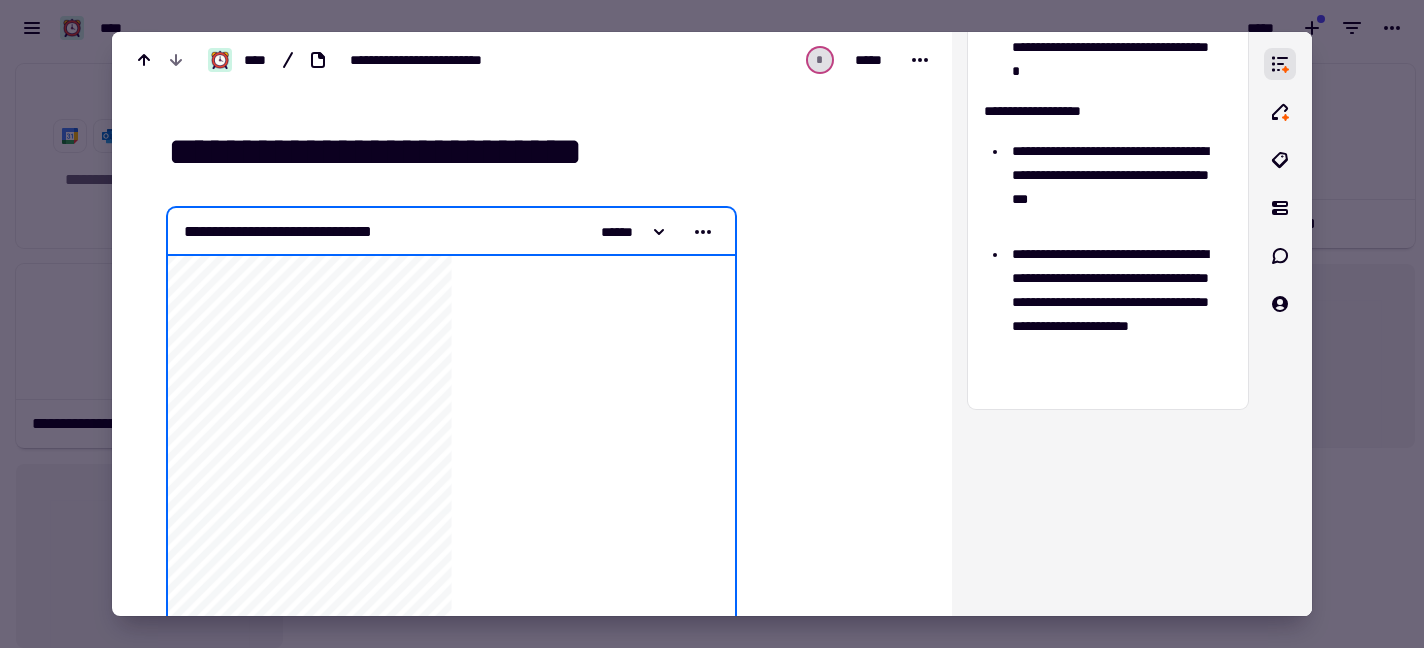 click at bounding box center [712, 324] 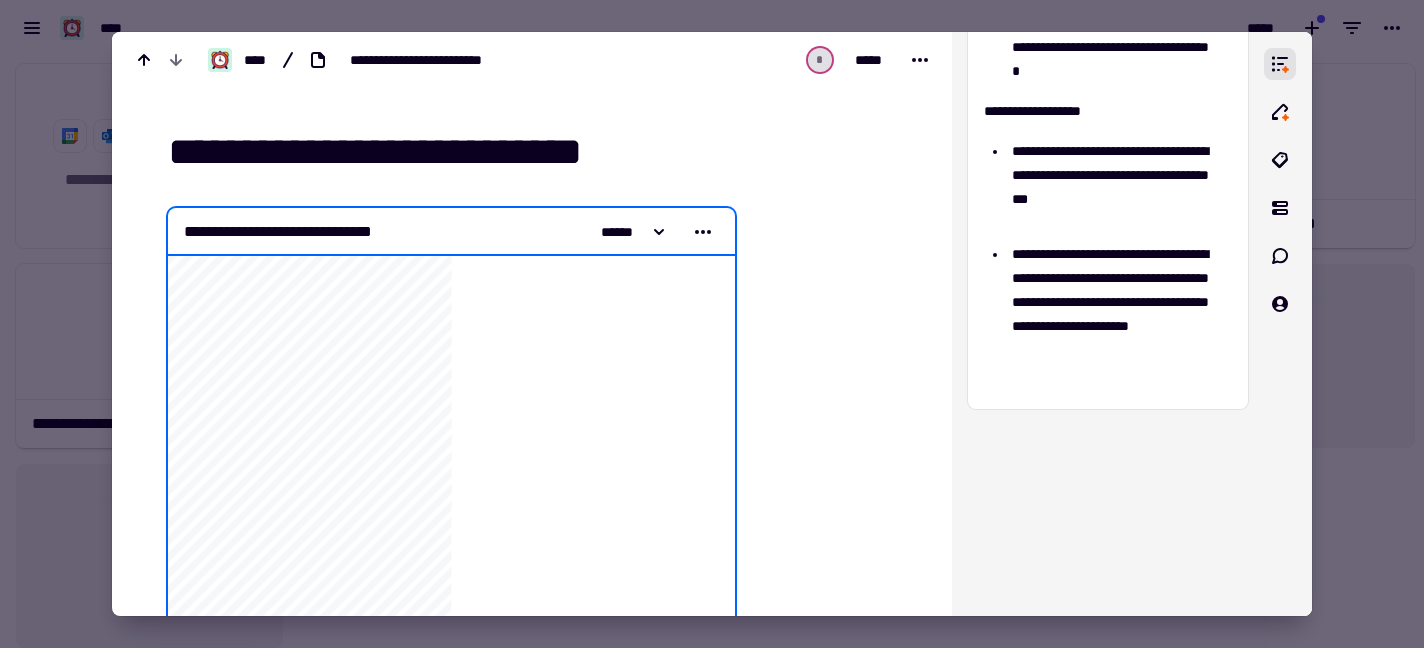 click at bounding box center (835, 3175) 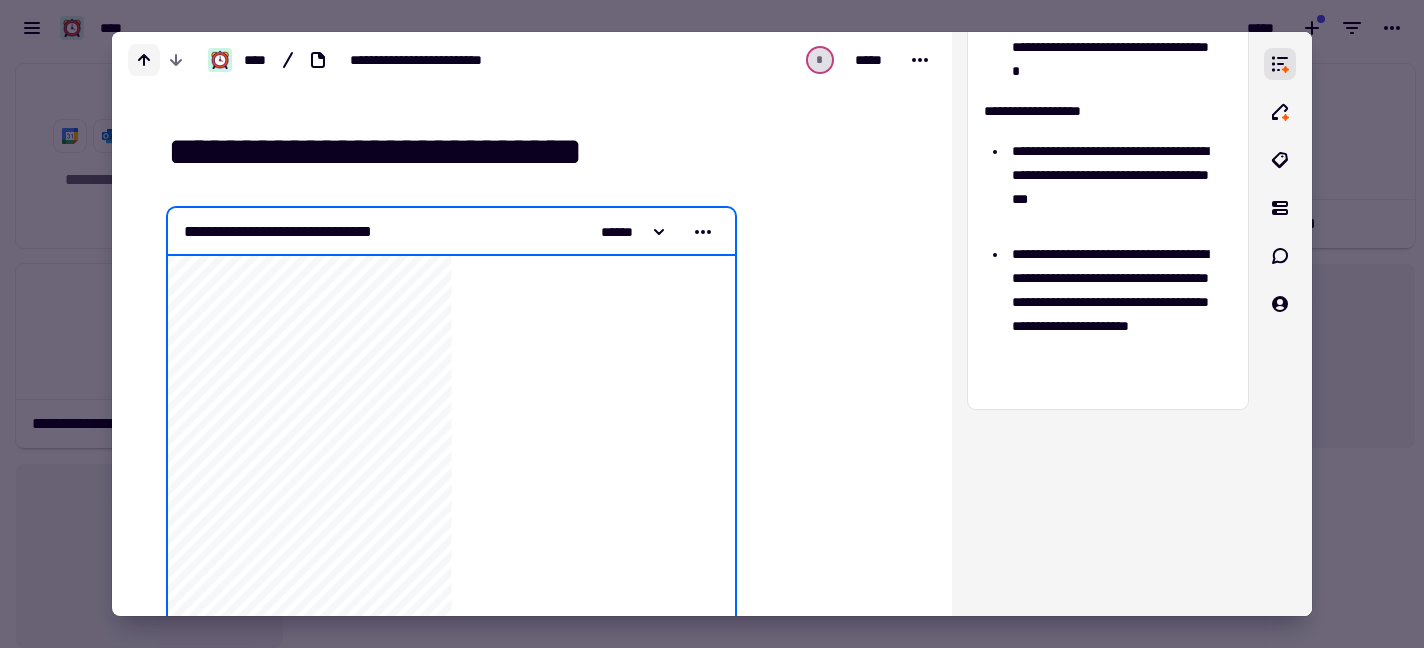 click 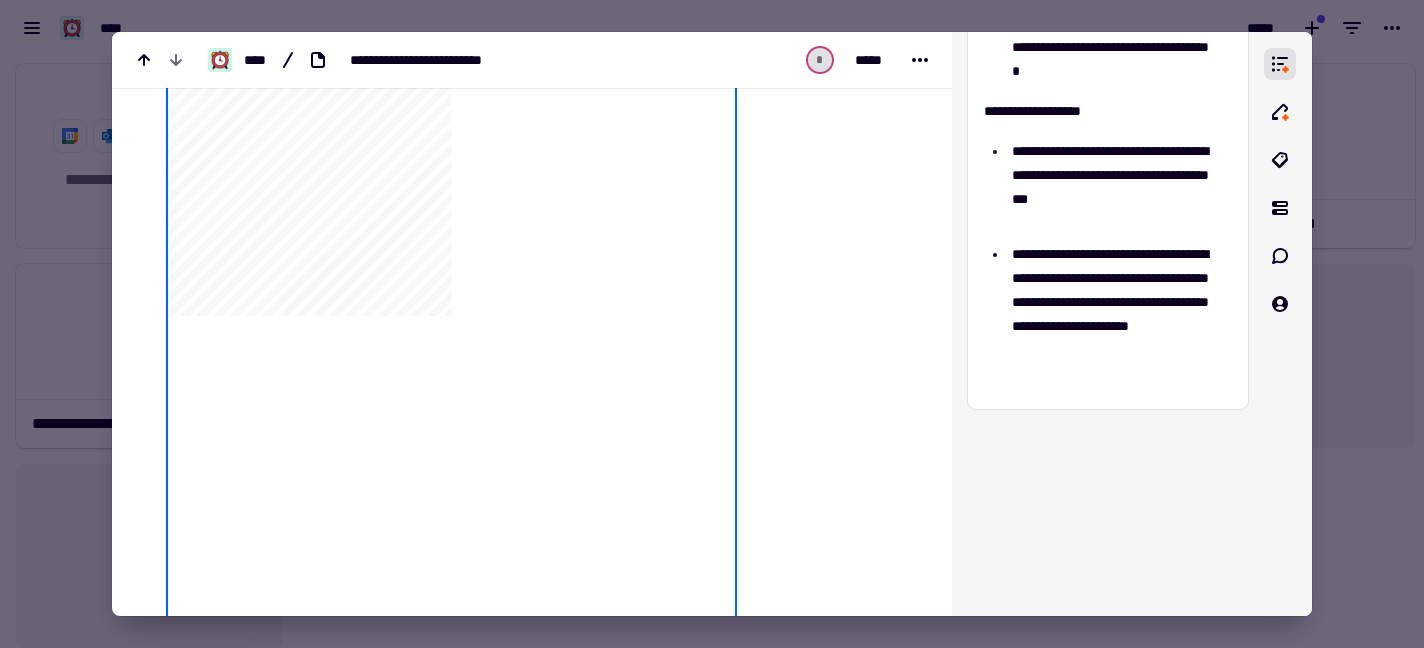 scroll, scrollTop: 420, scrollLeft: 0, axis: vertical 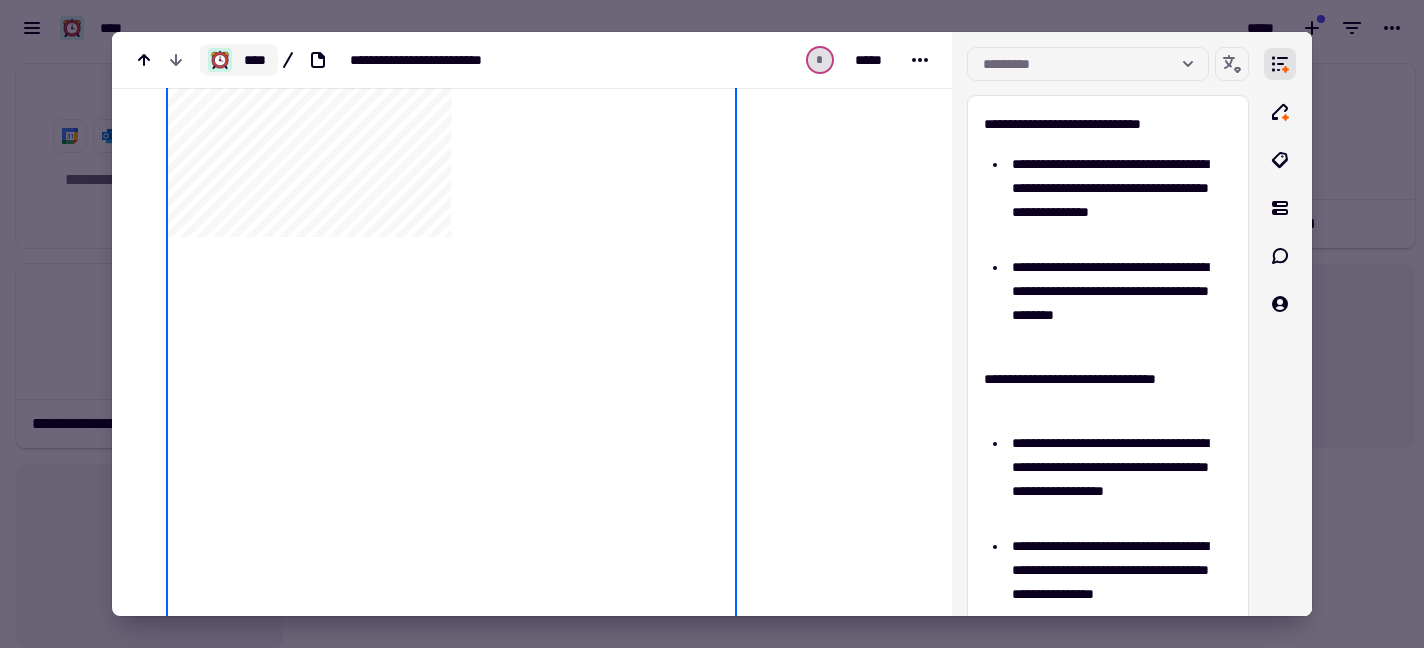 click on "****" 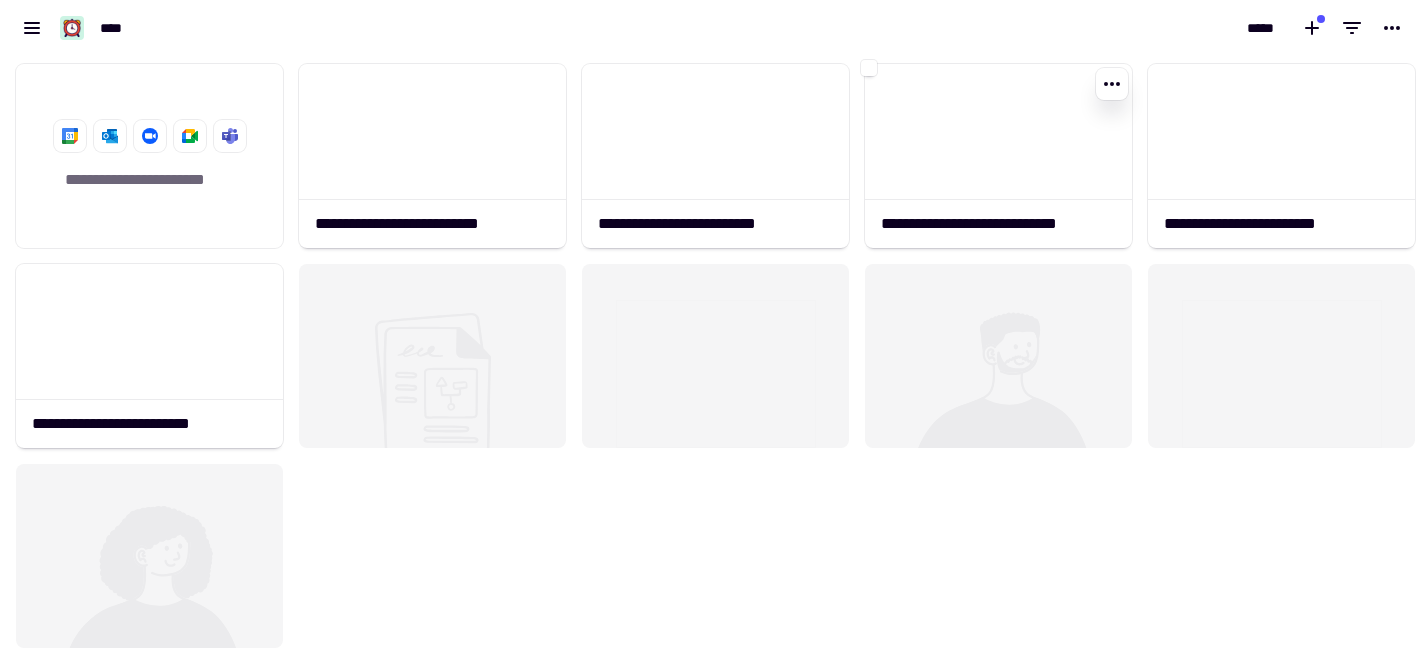 scroll, scrollTop: 16, scrollLeft: 16, axis: both 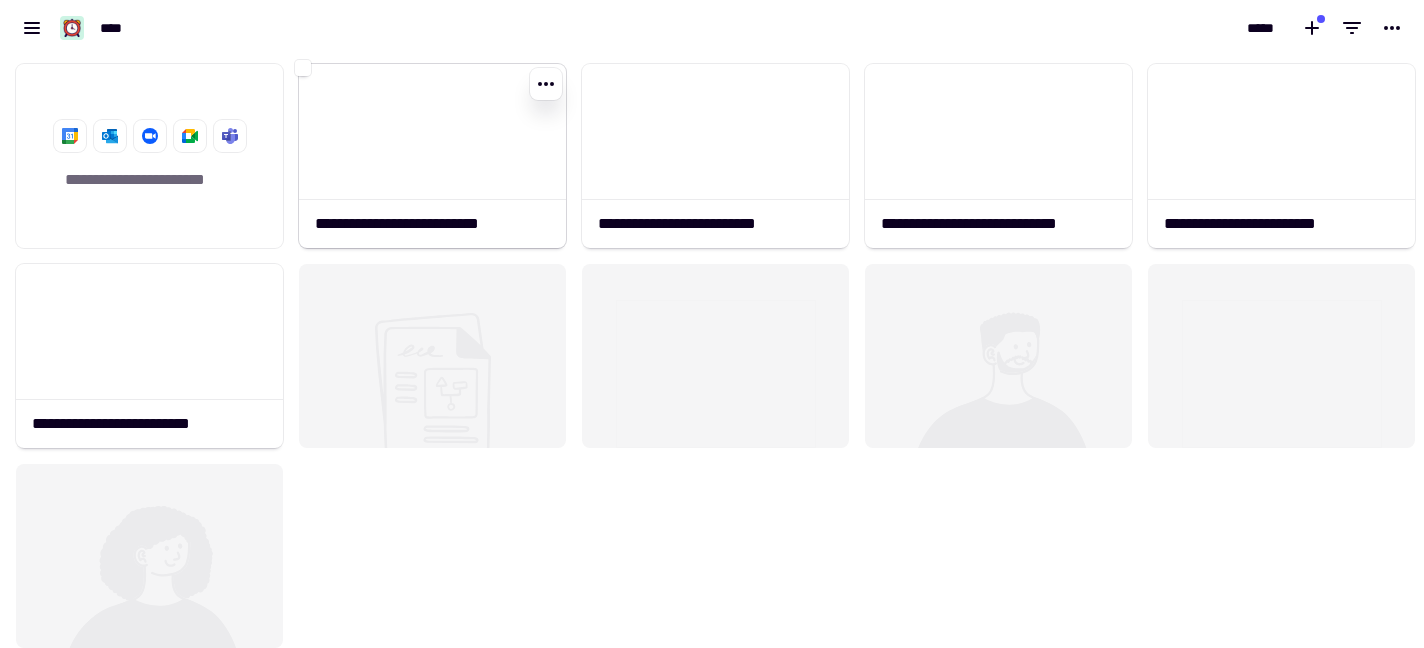 click 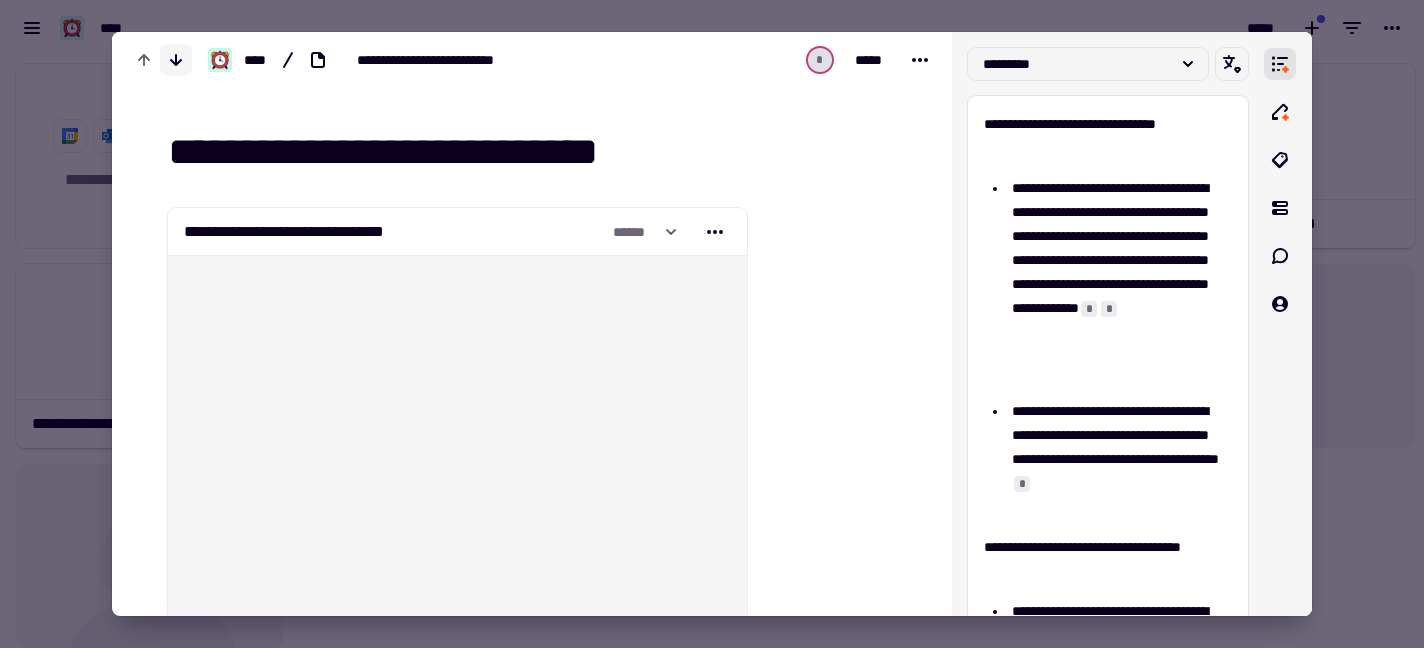 click 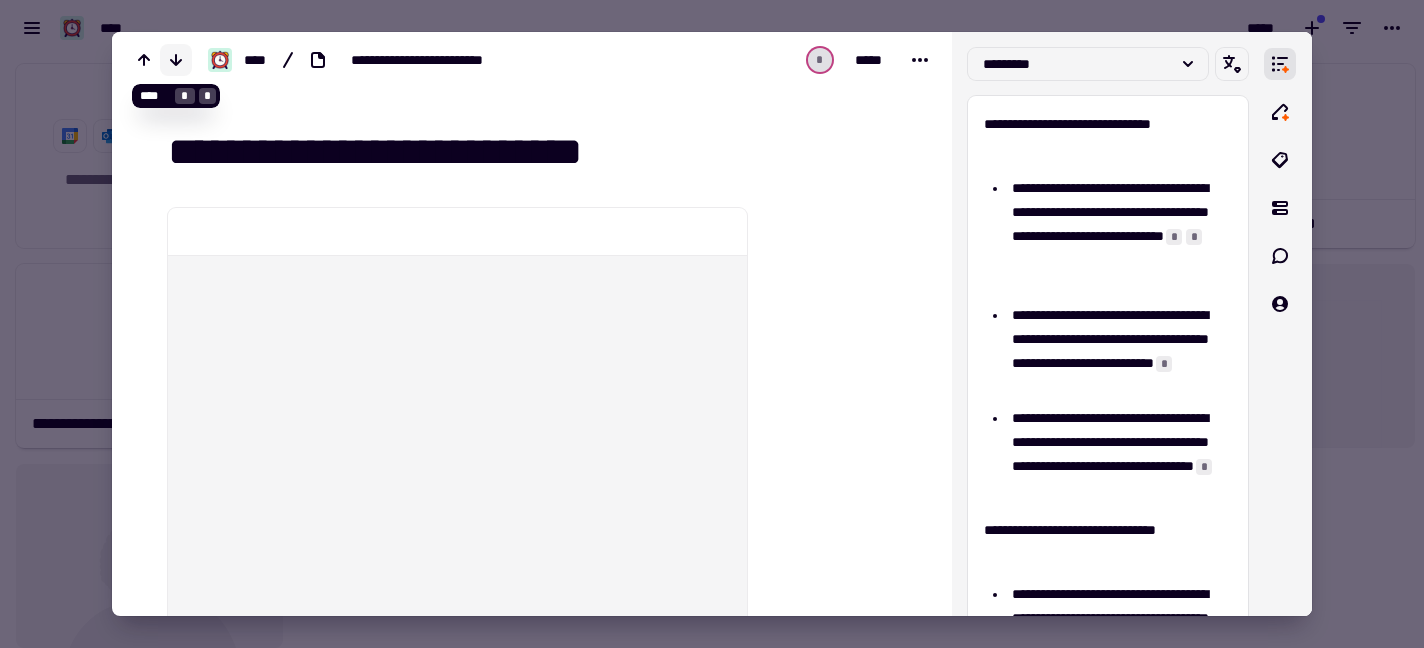 click 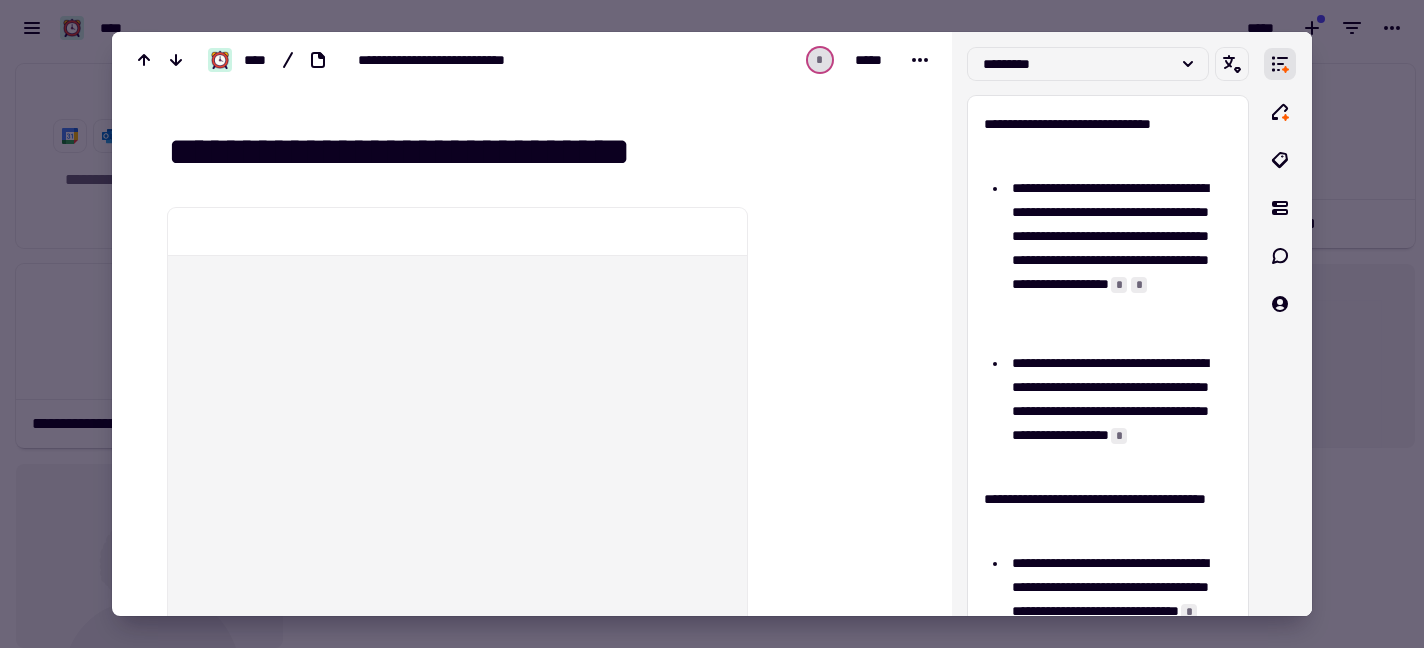 click 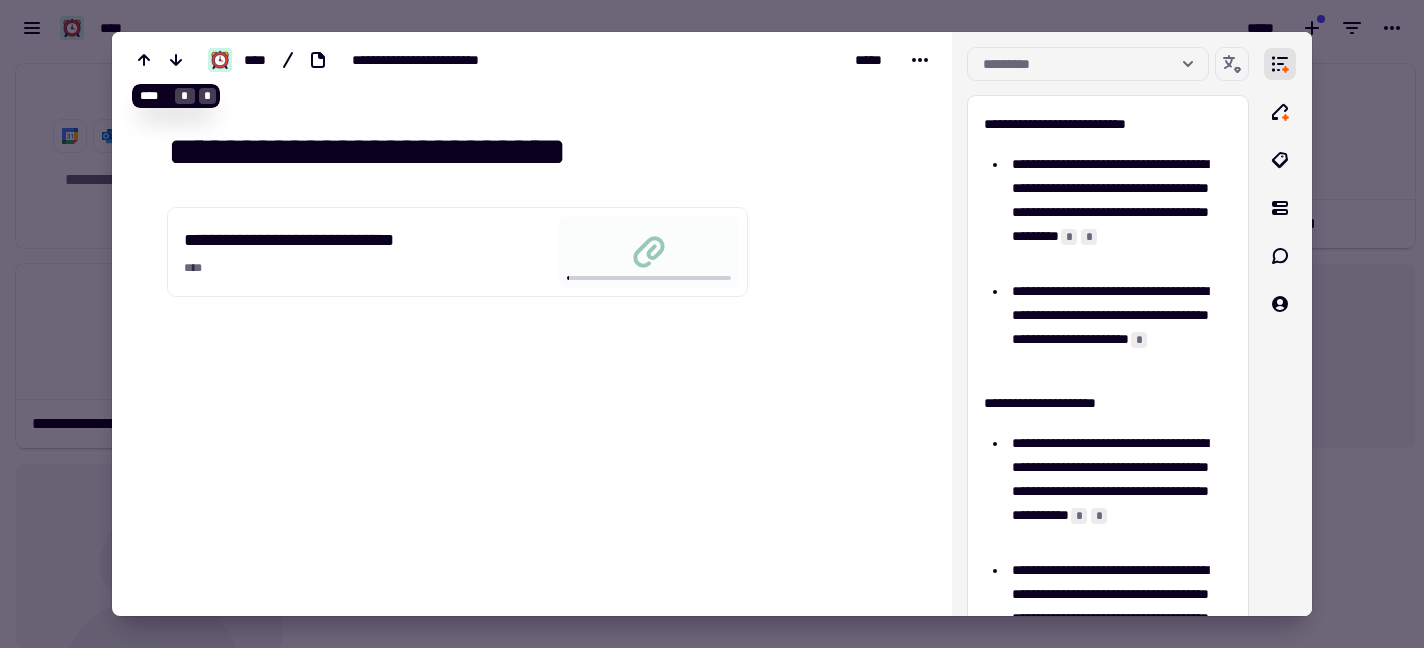 click 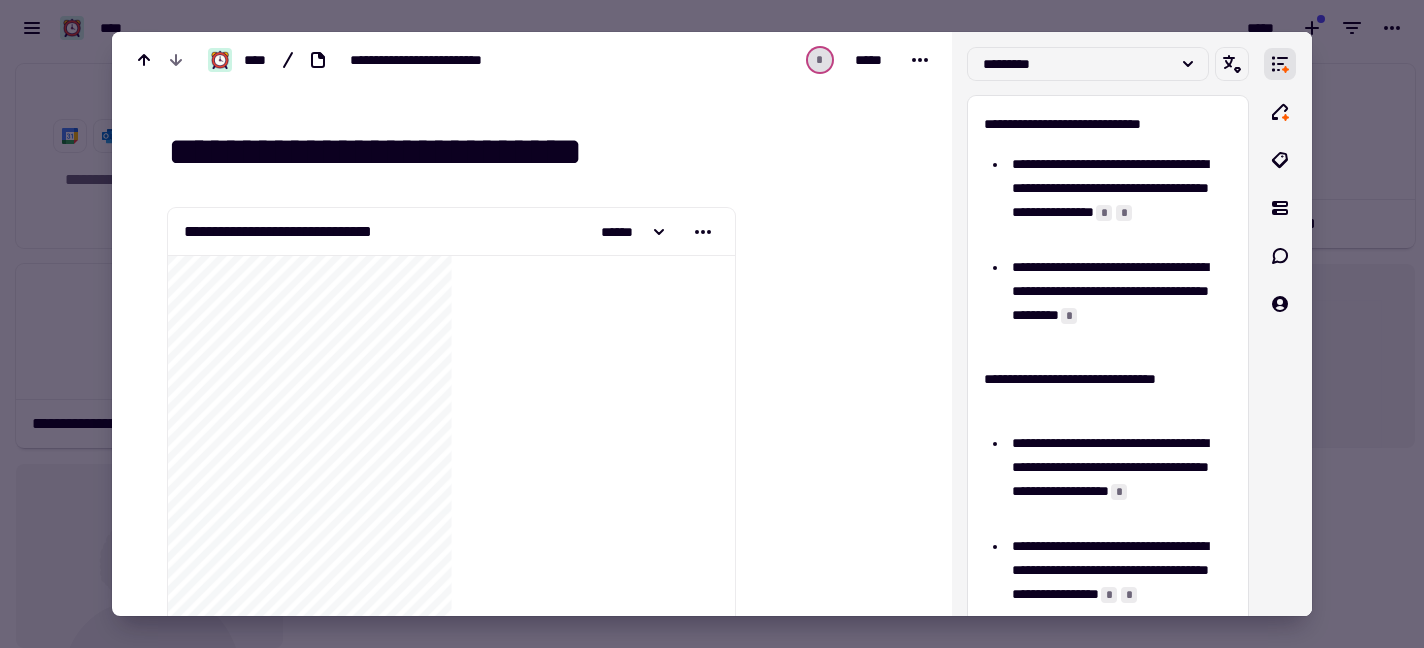 click at bounding box center [712, 324] 